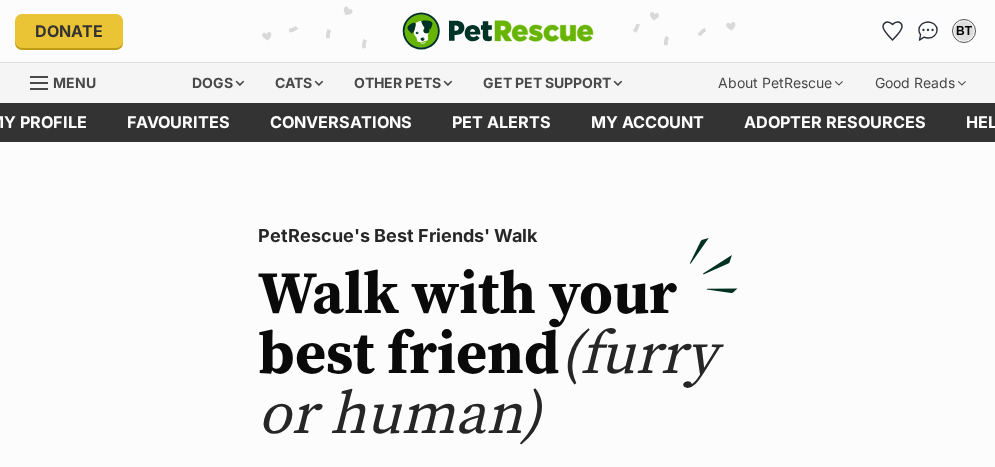 scroll, scrollTop: 0, scrollLeft: 0, axis: both 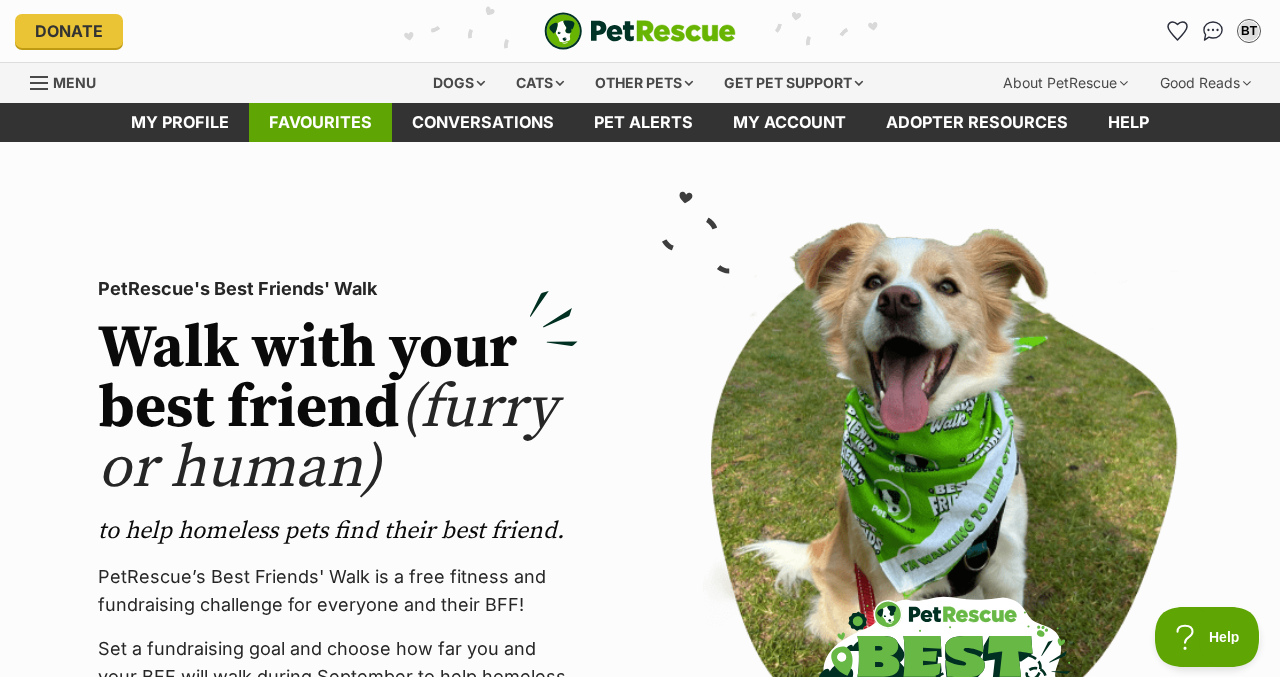 click on "Favourites" at bounding box center [320, 122] 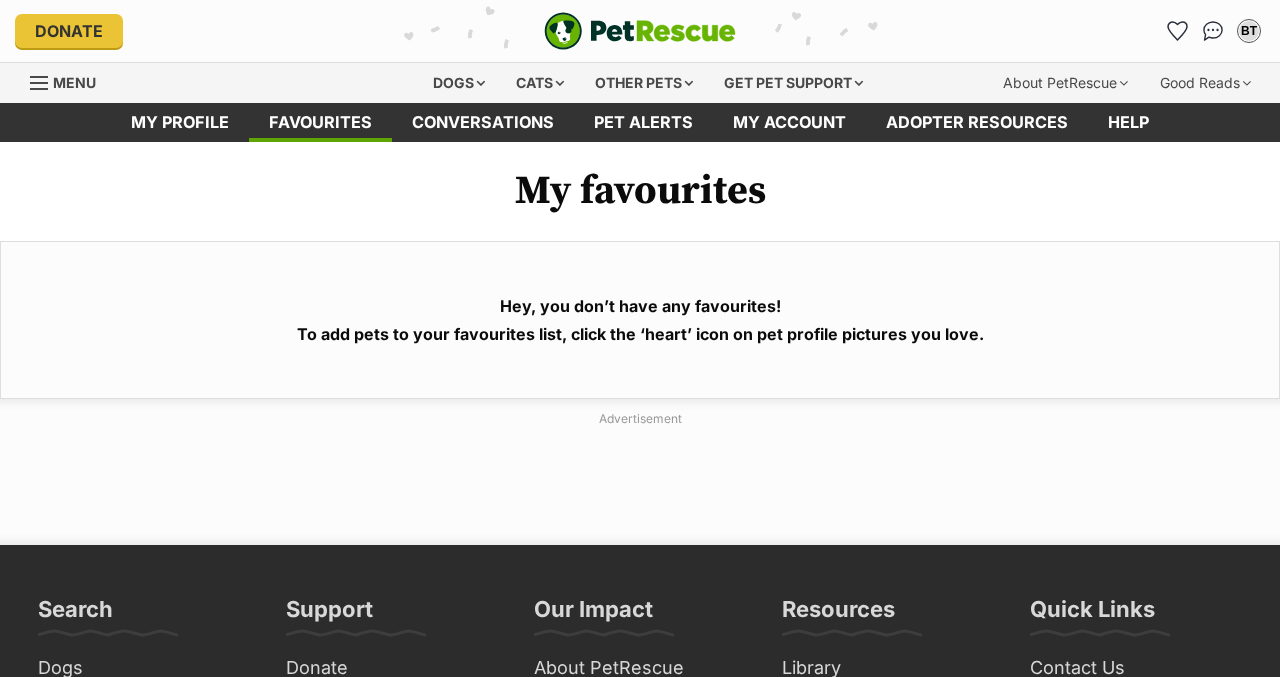 scroll, scrollTop: 0, scrollLeft: 0, axis: both 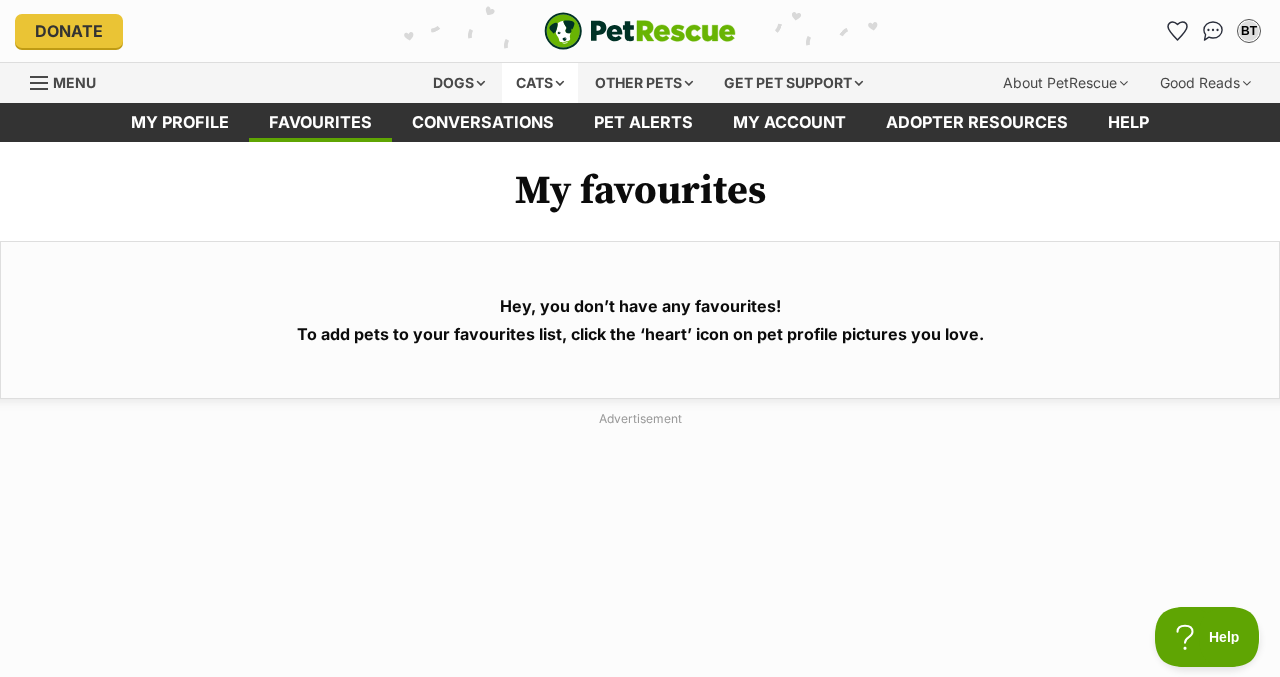 click on "Cats" at bounding box center (540, 83) 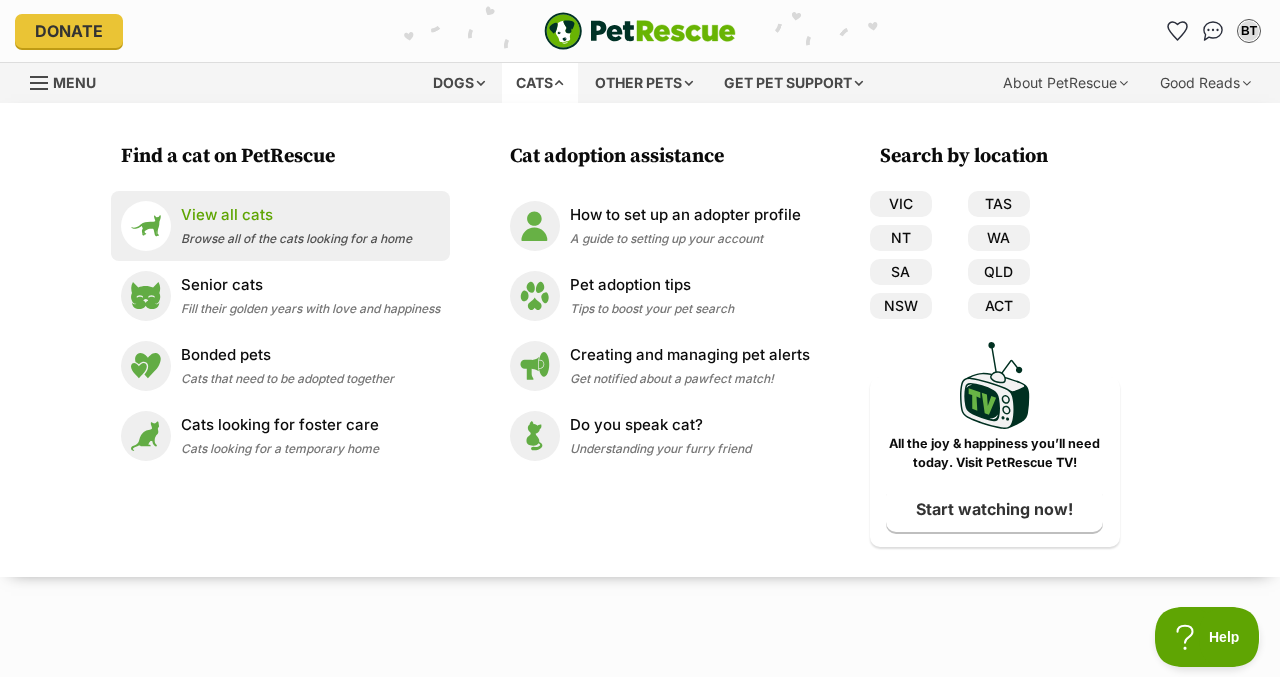 click on "View all cats
Browse all of the cats looking for a home" at bounding box center (296, 225) 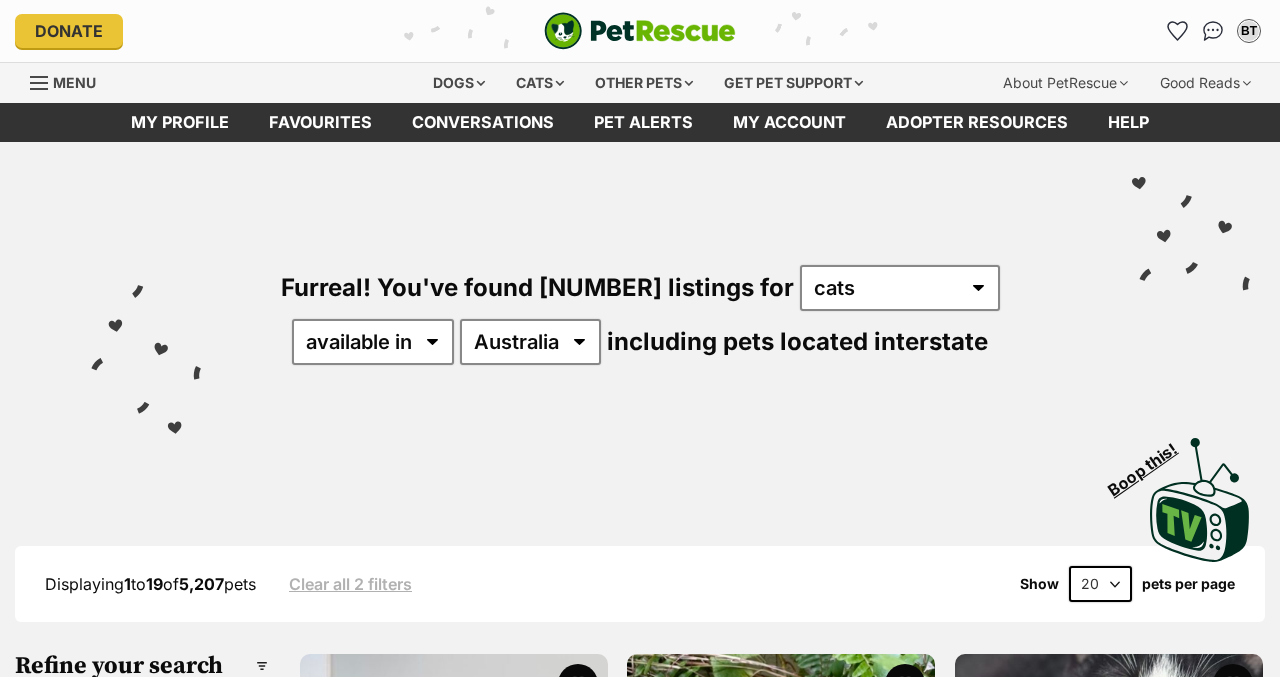 scroll, scrollTop: 0, scrollLeft: 0, axis: both 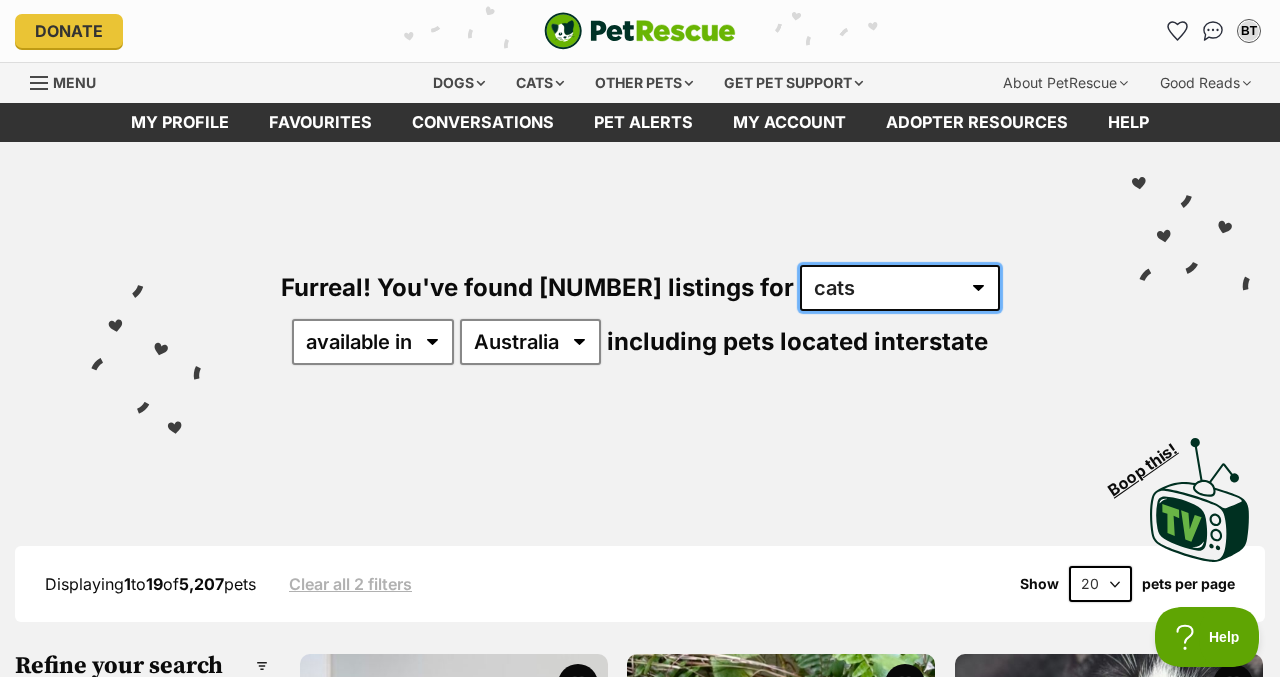click on "any type of pet
cats
dogs
other pets" at bounding box center [900, 288] 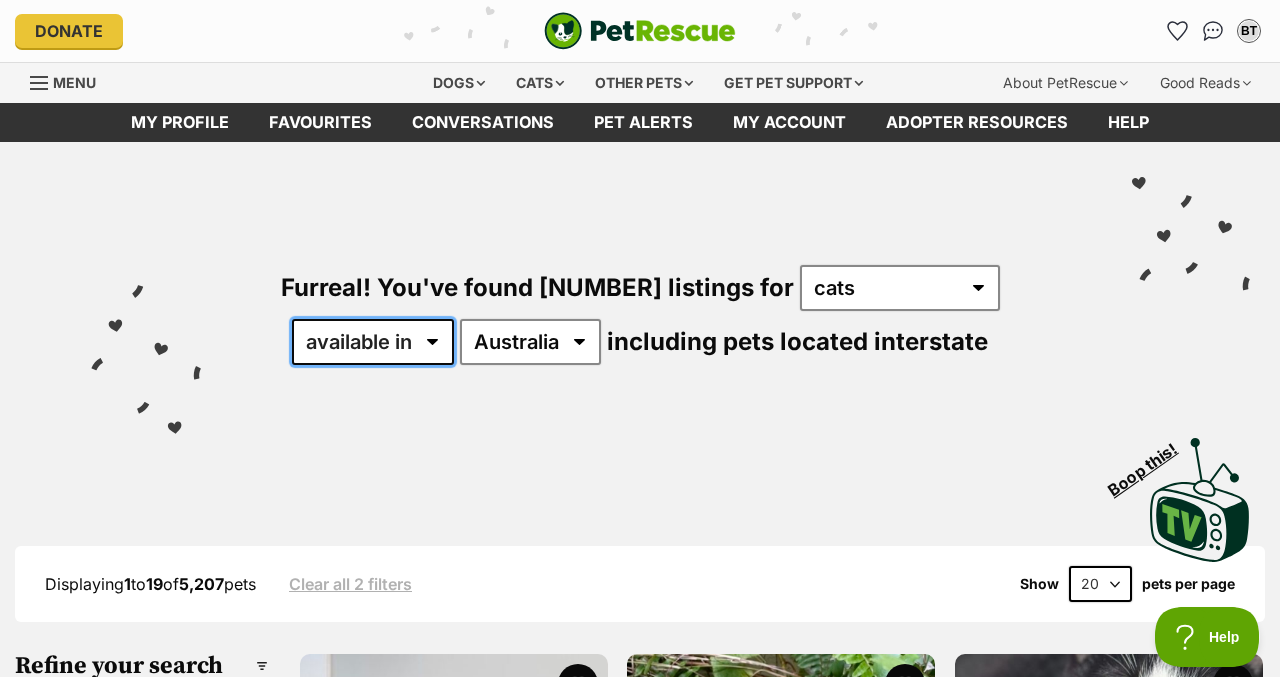 click on "available in
located in" at bounding box center (373, 342) 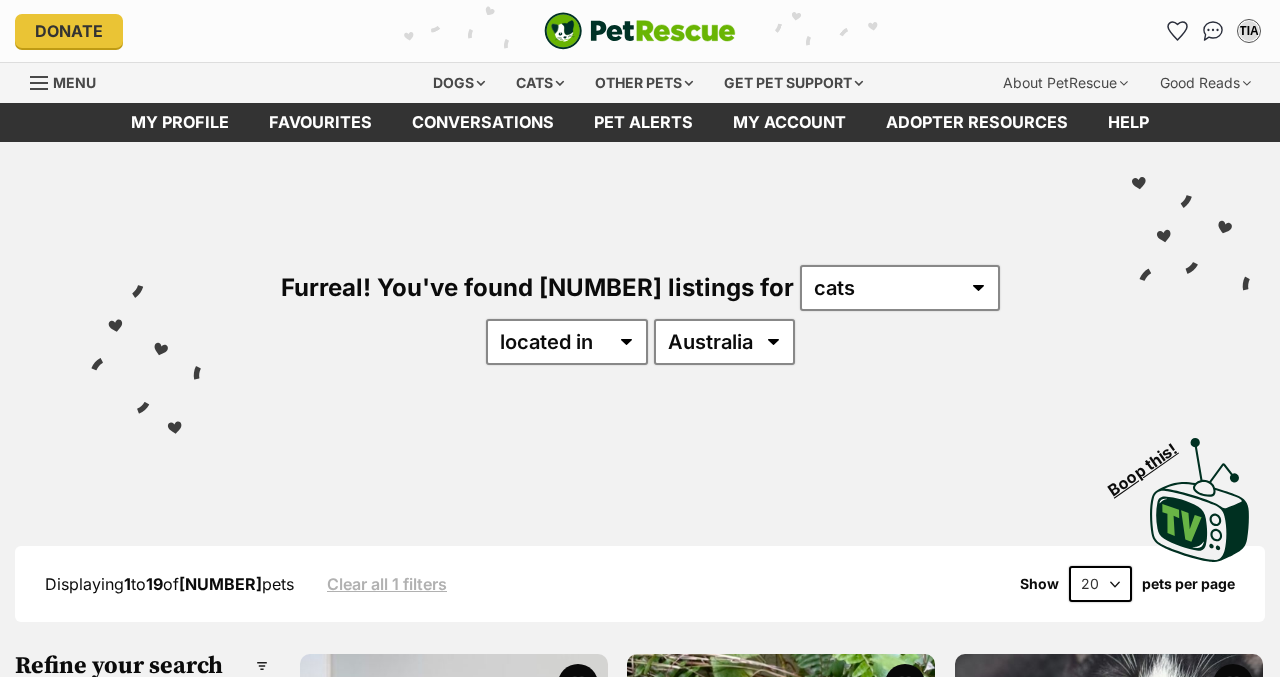 scroll, scrollTop: 0, scrollLeft: 0, axis: both 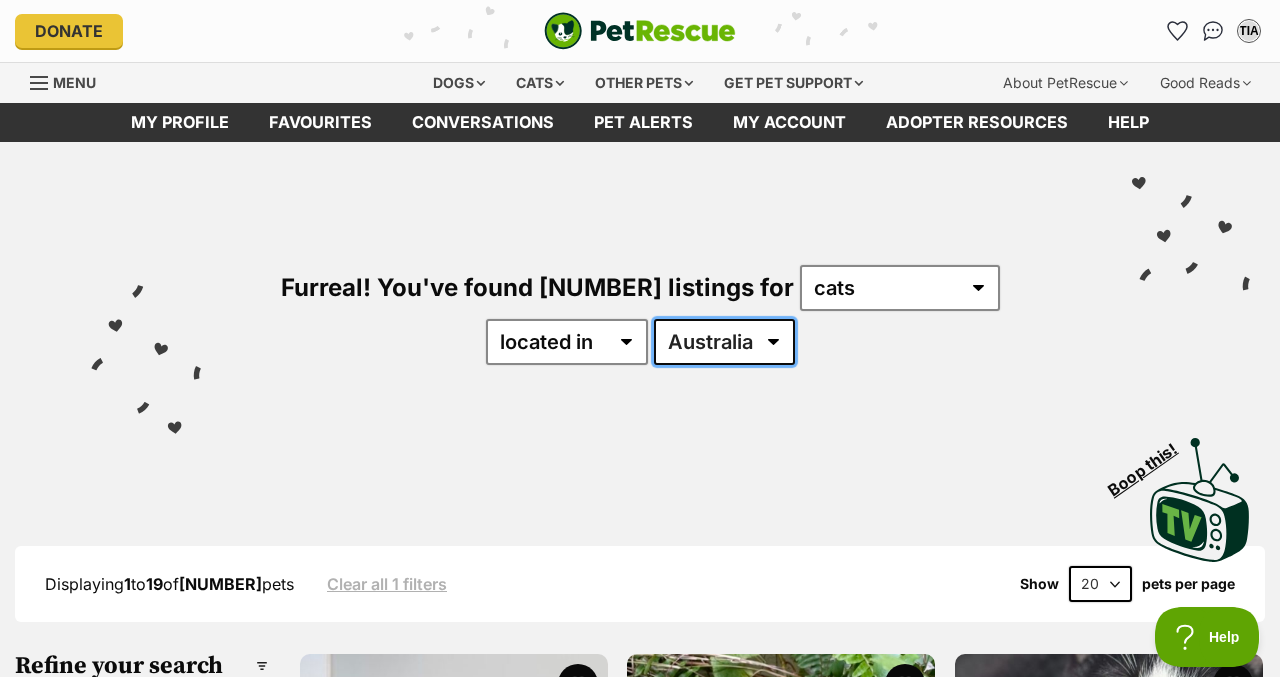 click on "Australia
ACT
NSW
NT
QLD
SA
TAS
VIC
WA" at bounding box center (724, 342) 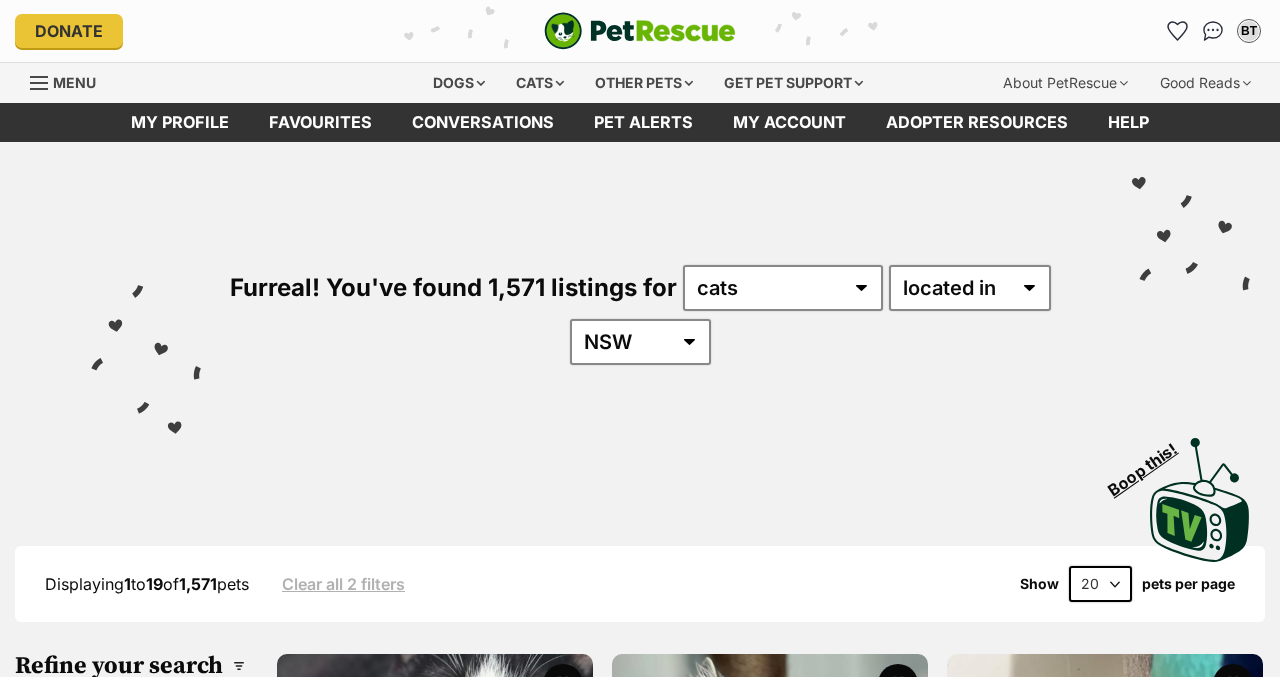 scroll, scrollTop: 0, scrollLeft: 0, axis: both 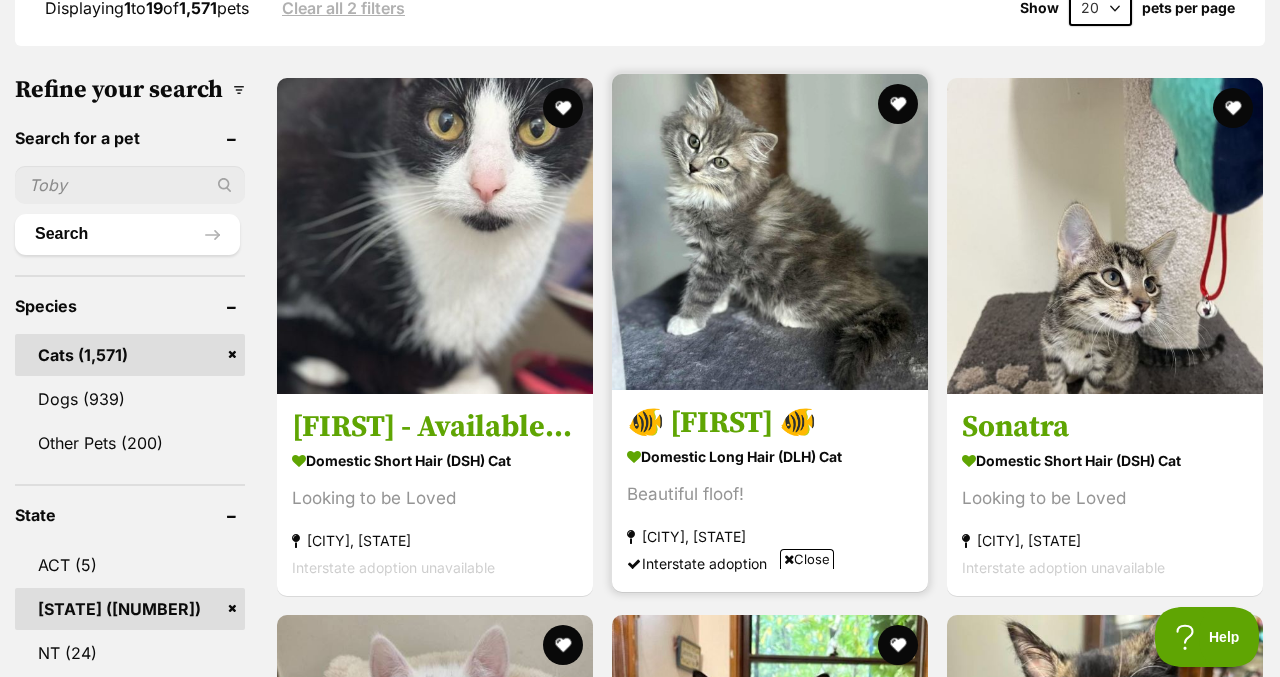 click at bounding box center [770, 232] 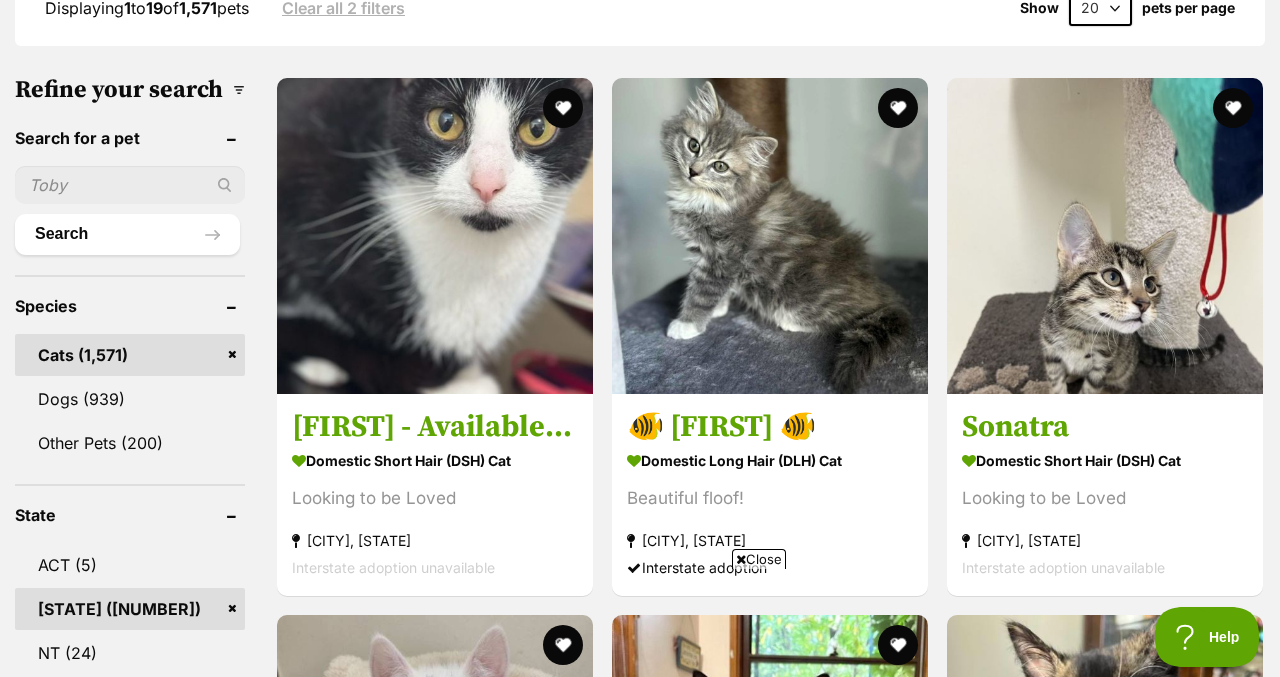 click at bounding box center (130, 185) 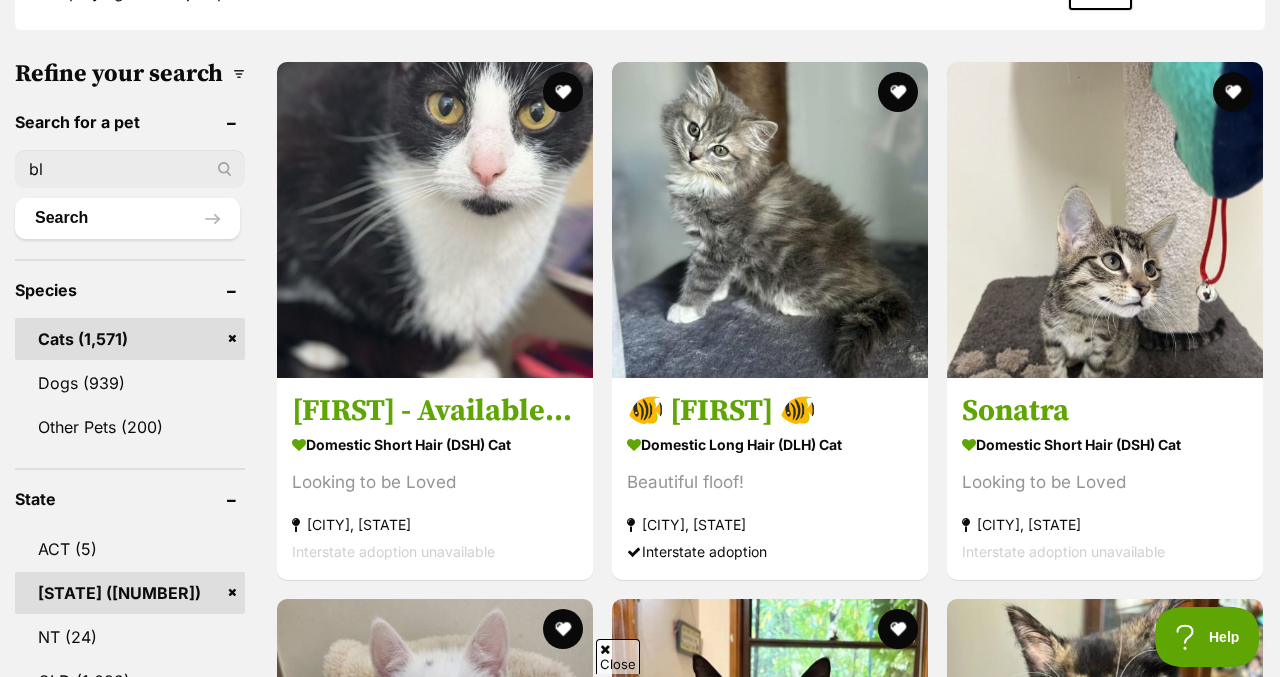 scroll, scrollTop: 0, scrollLeft: 0, axis: both 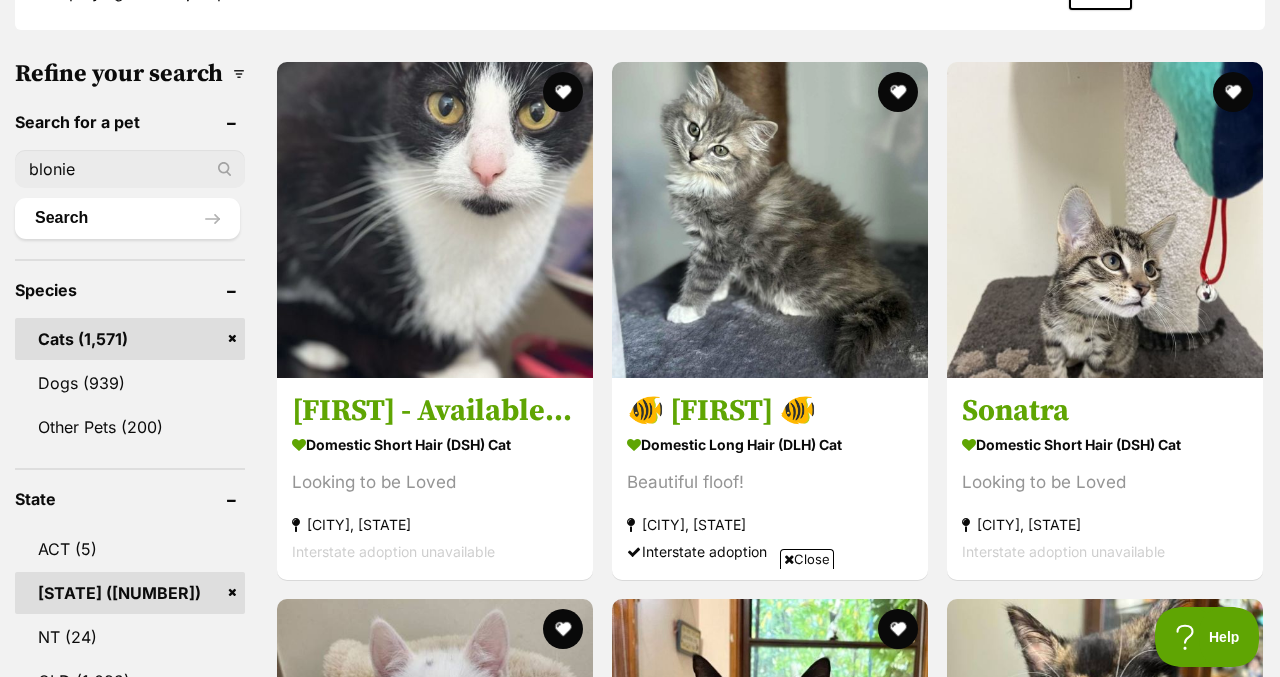 type on "blonie" 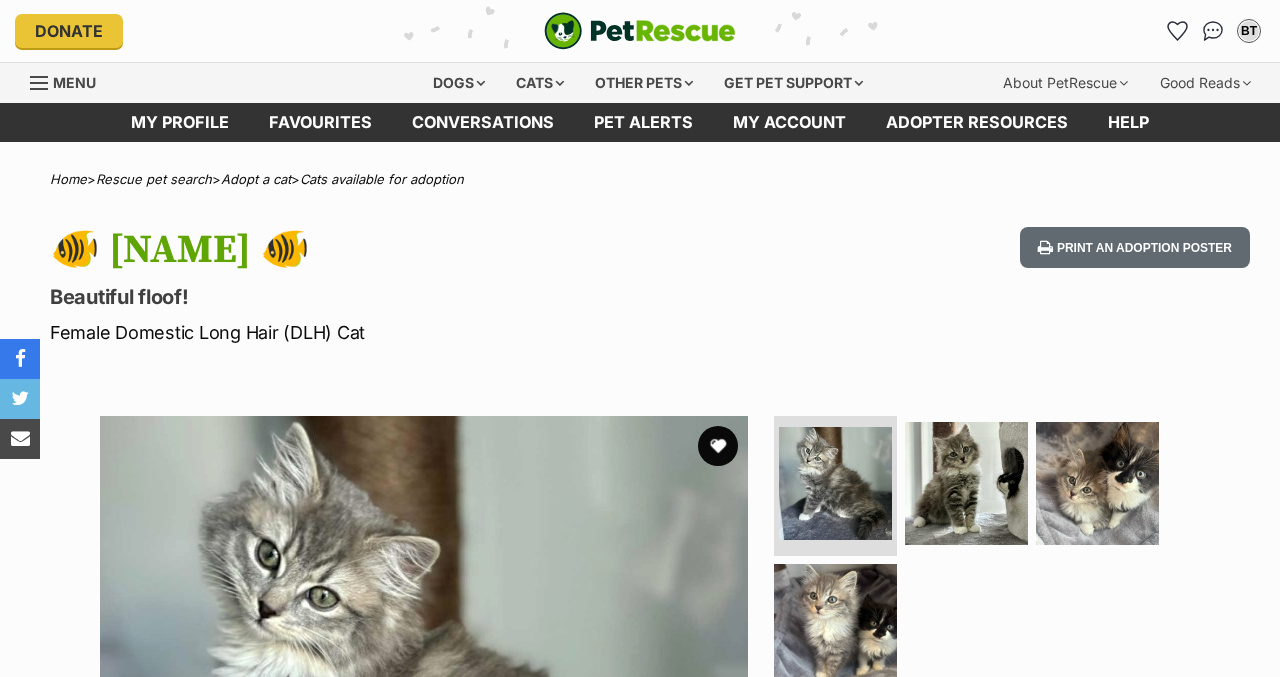 scroll, scrollTop: 0, scrollLeft: 0, axis: both 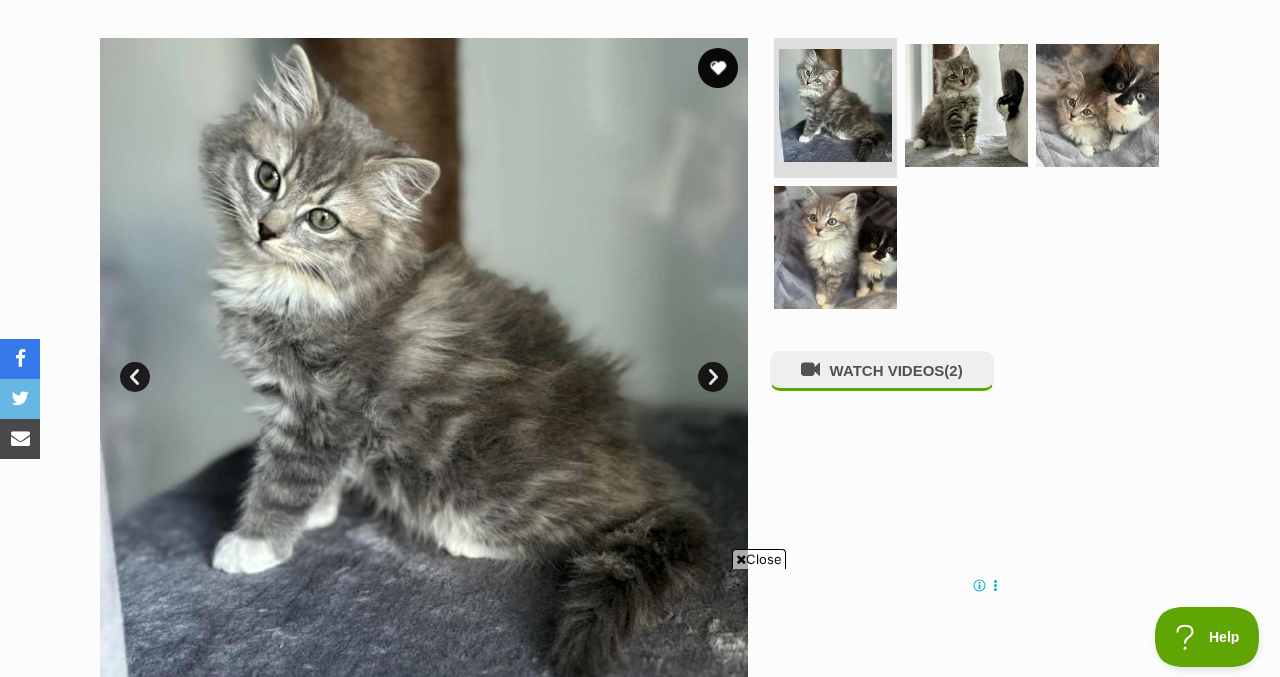 click on "Next" at bounding box center [713, 377] 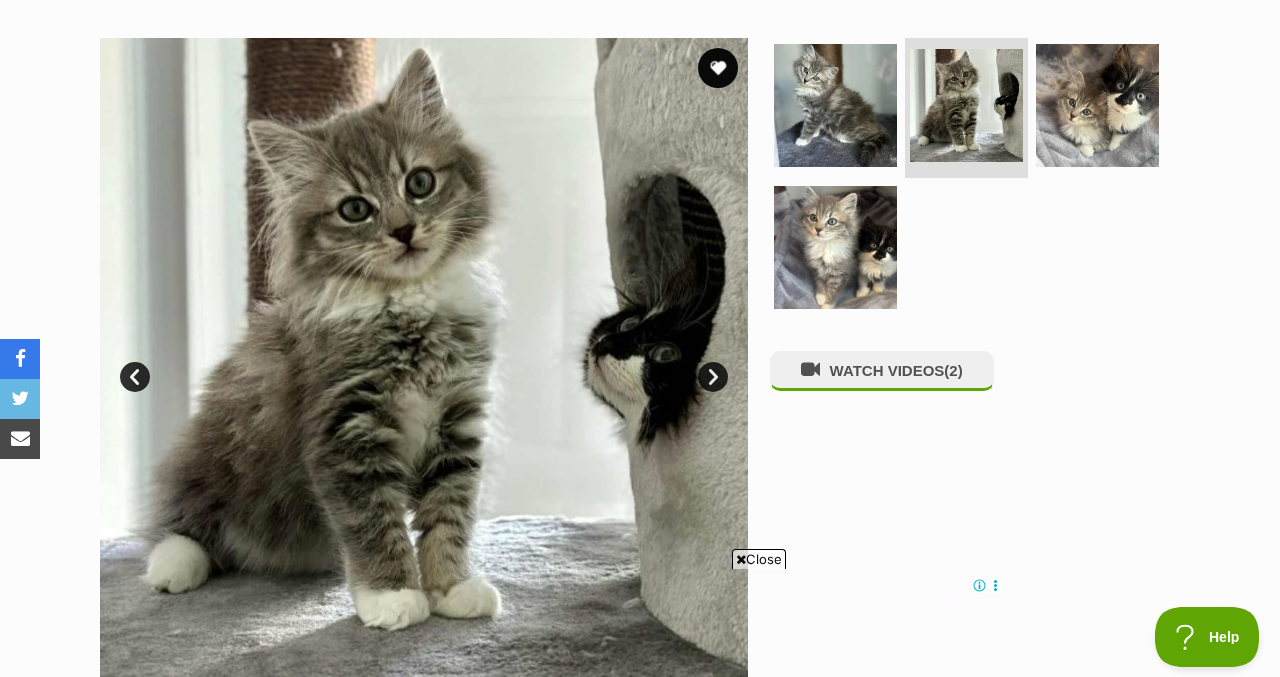 click on "Next" at bounding box center [713, 377] 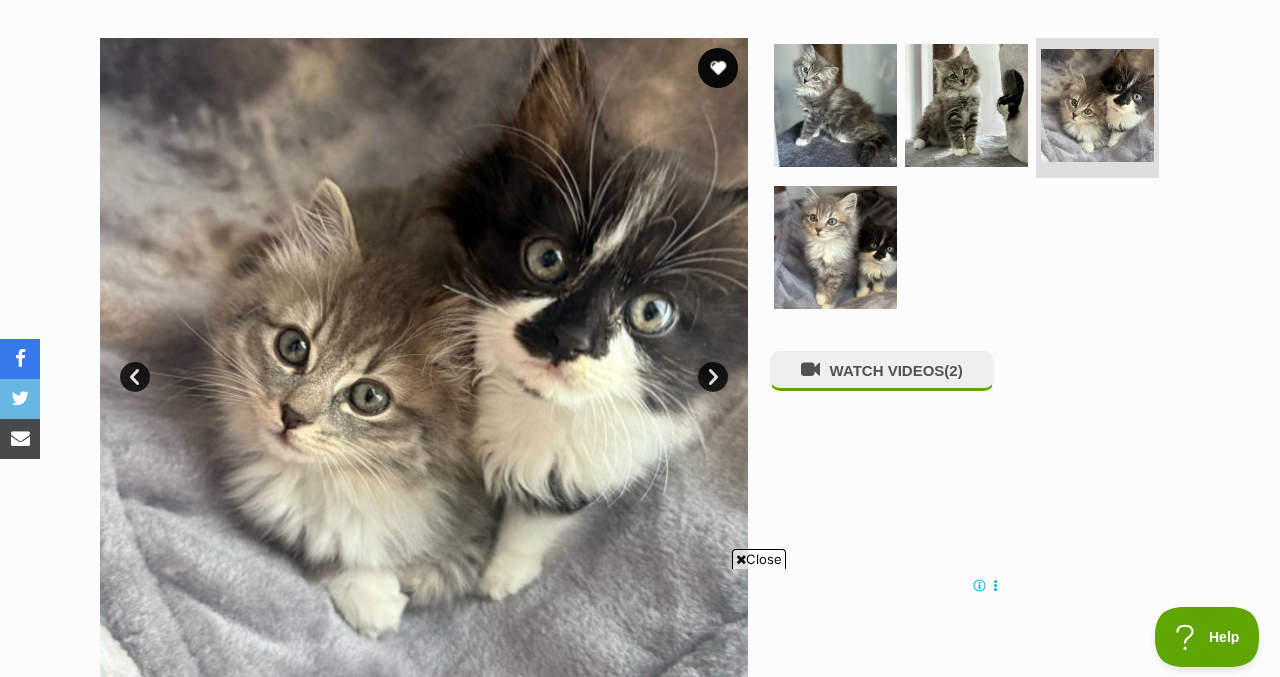 click on "Next" at bounding box center [713, 377] 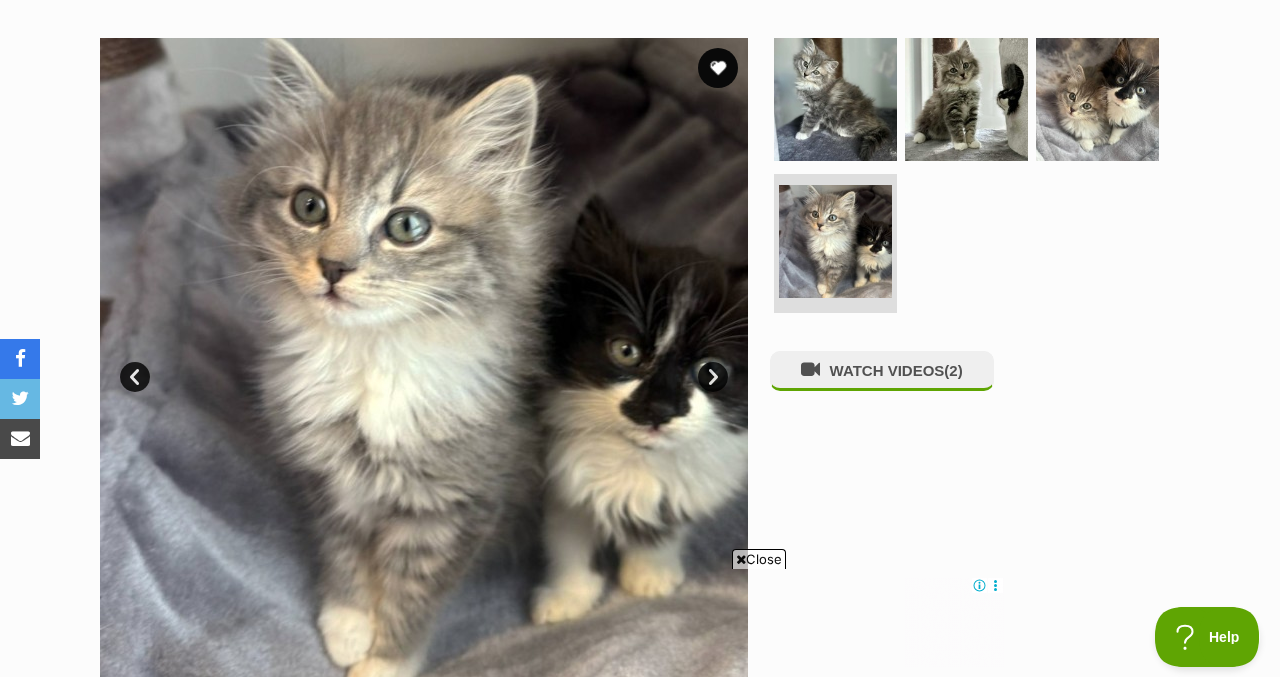 click on "Next" at bounding box center (713, 377) 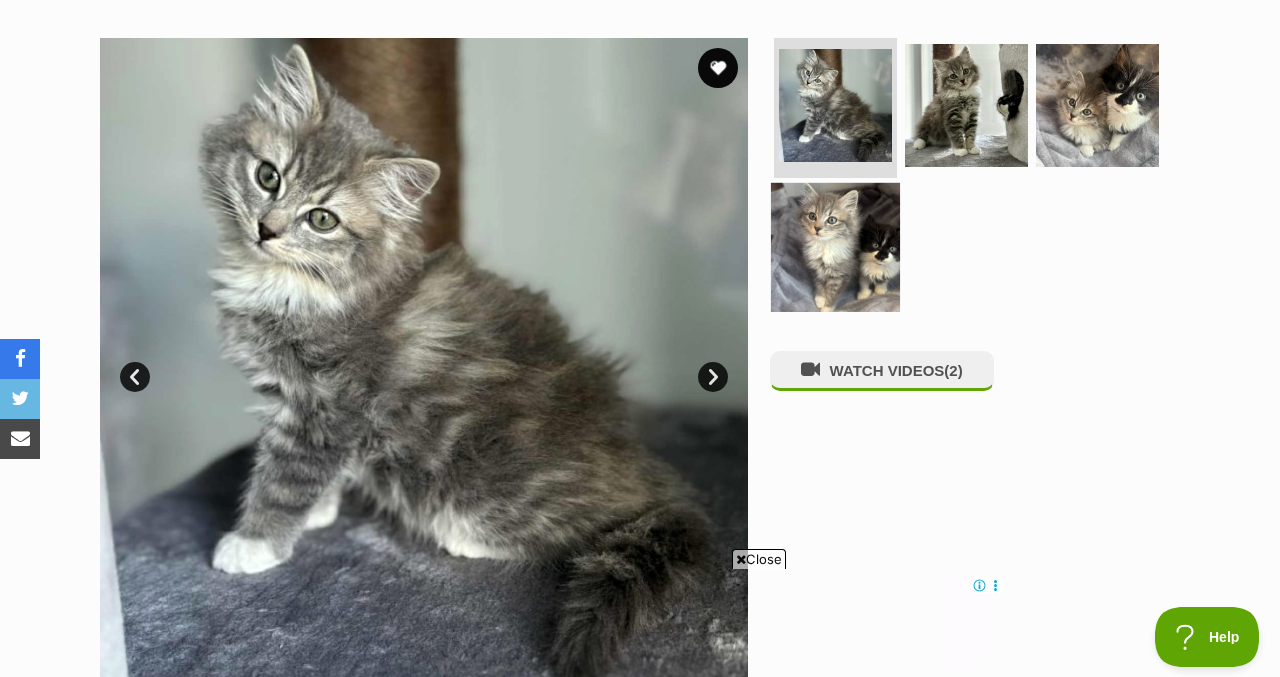 click at bounding box center [835, 246] 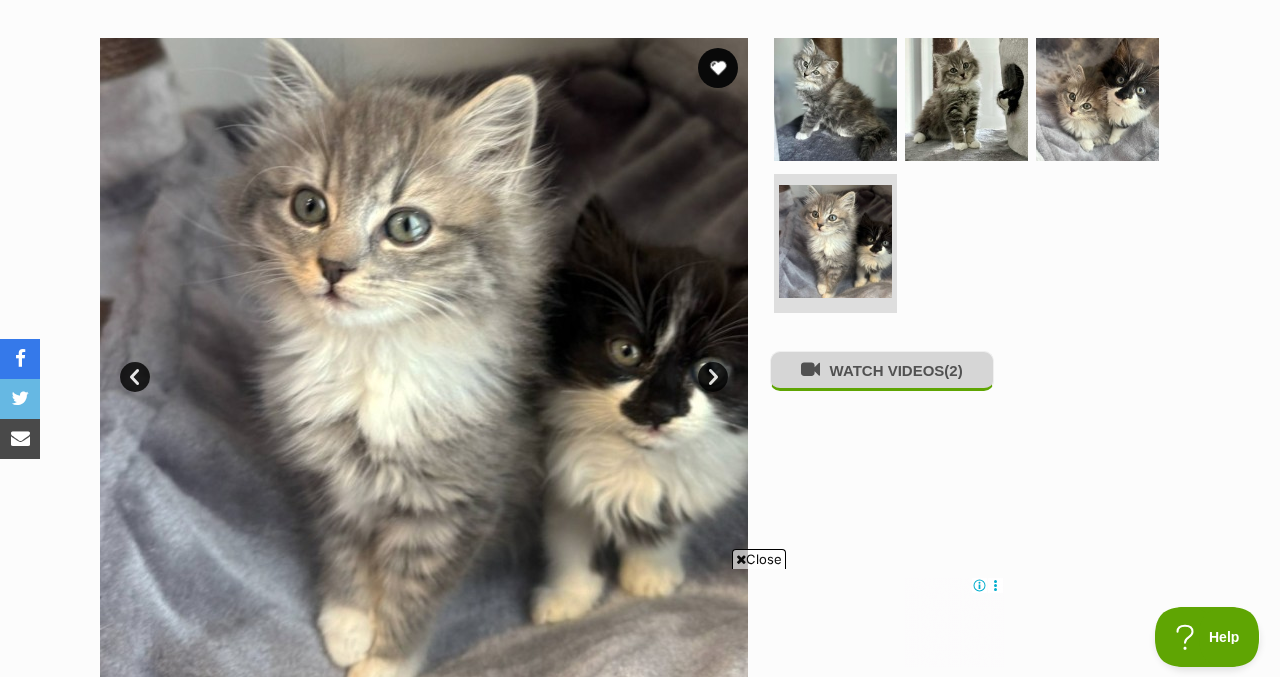click on "(2)" at bounding box center (953, 370) 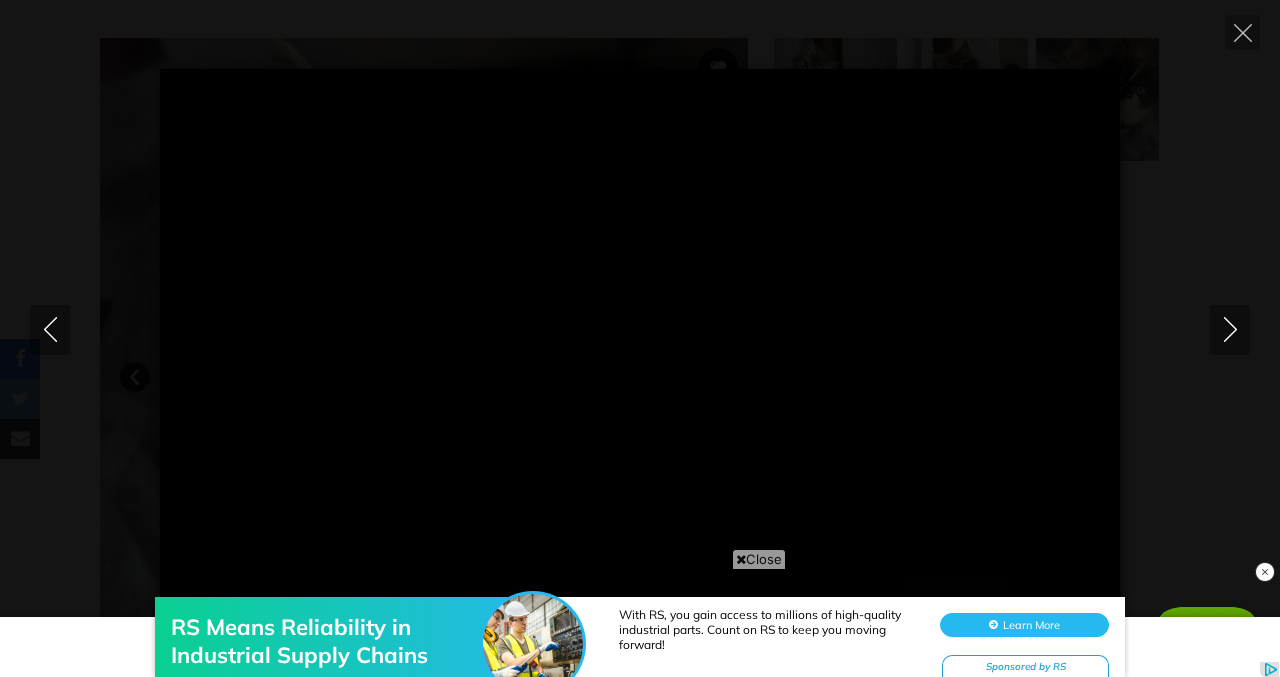 scroll, scrollTop: 0, scrollLeft: 0, axis: both 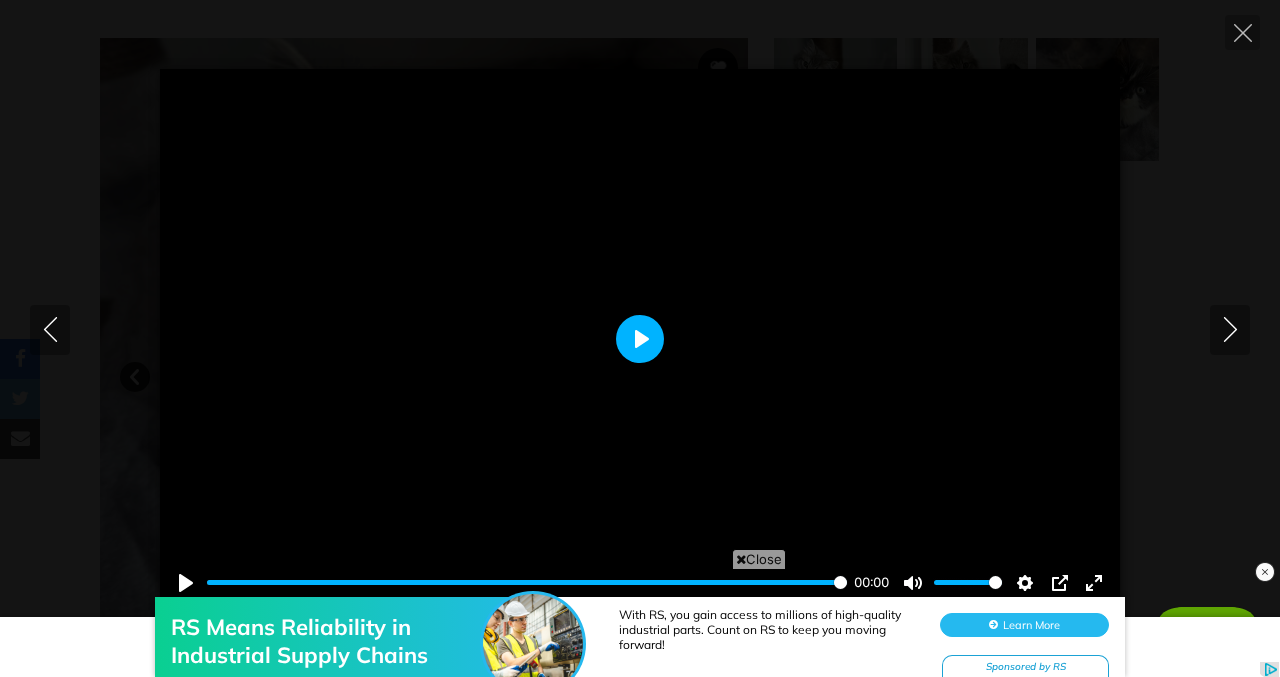 click on "Play" at bounding box center (640, 339) 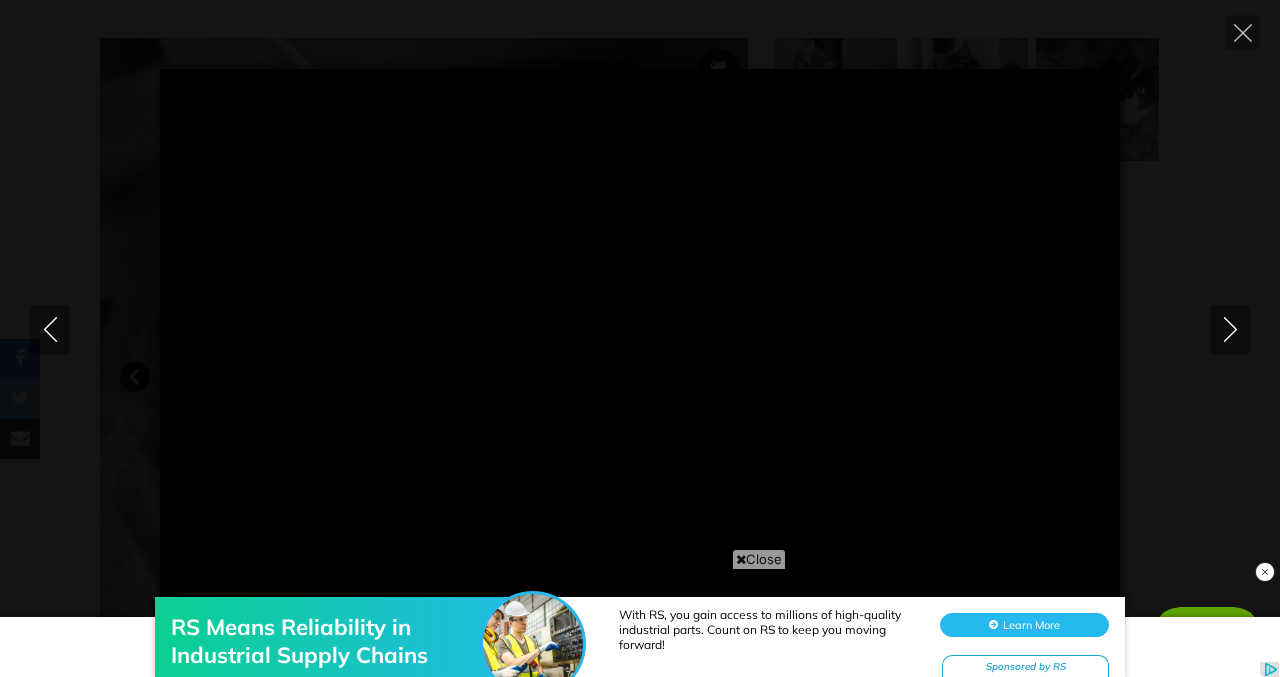 type on "100" 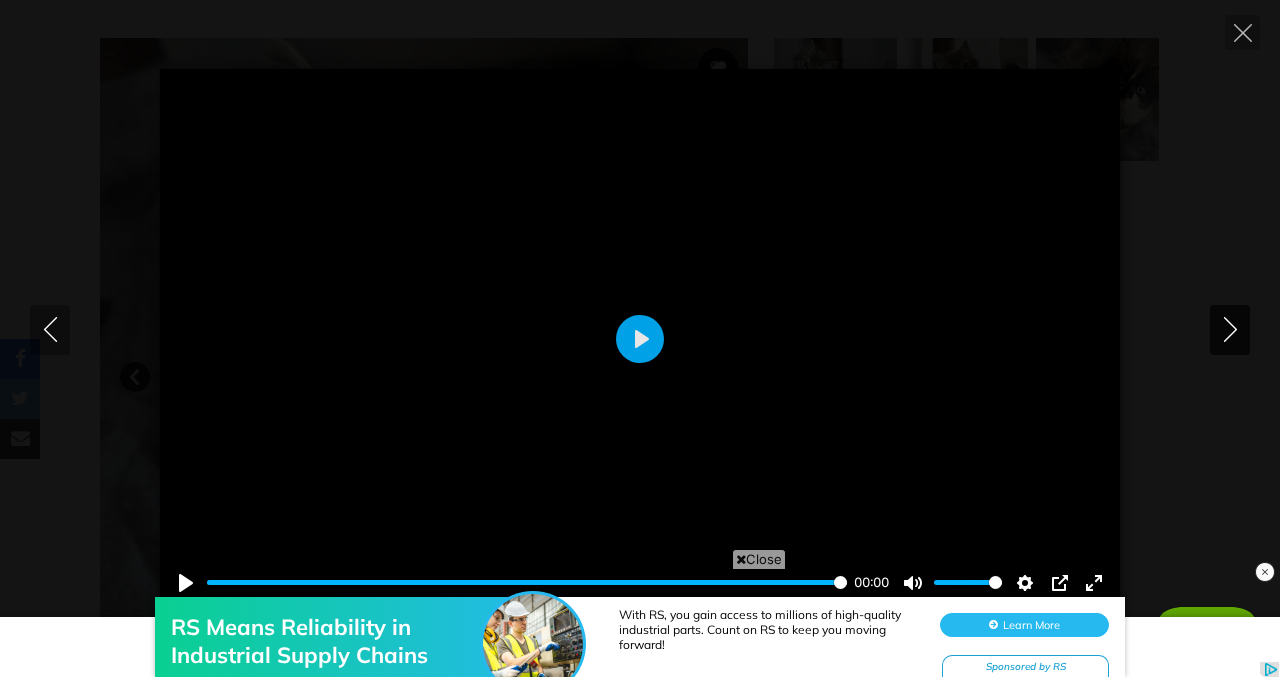 click 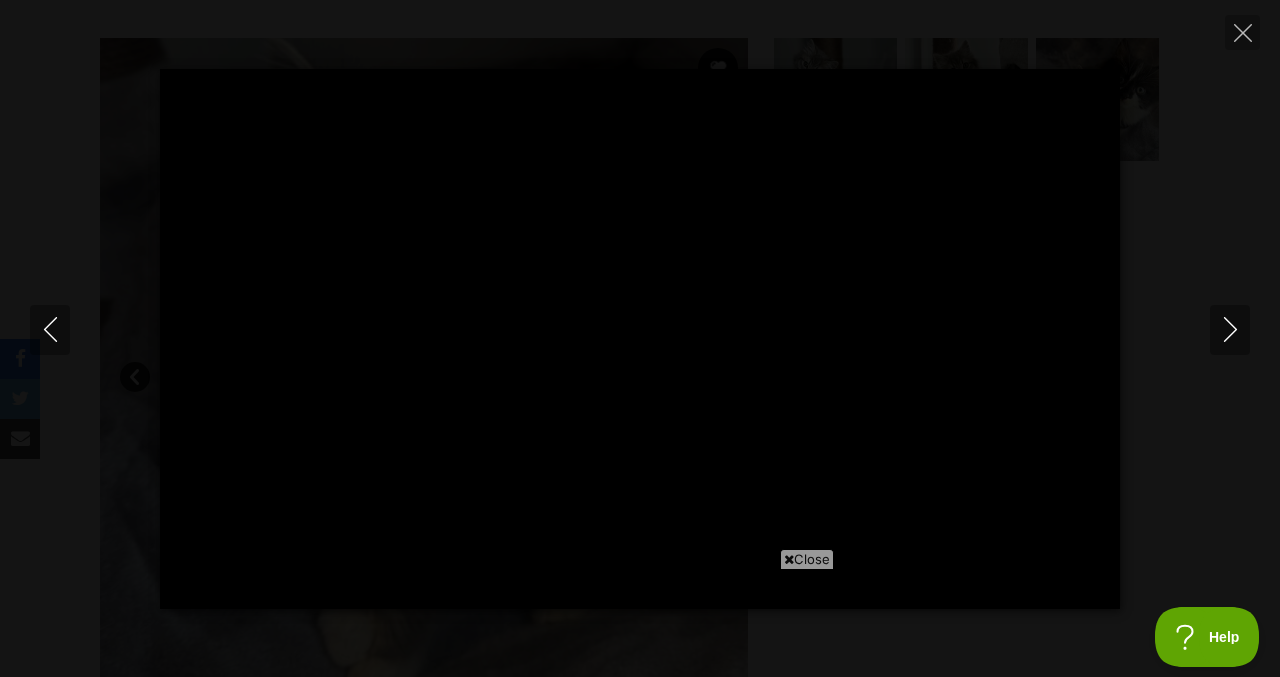 click on "Close" at bounding box center [807, 559] 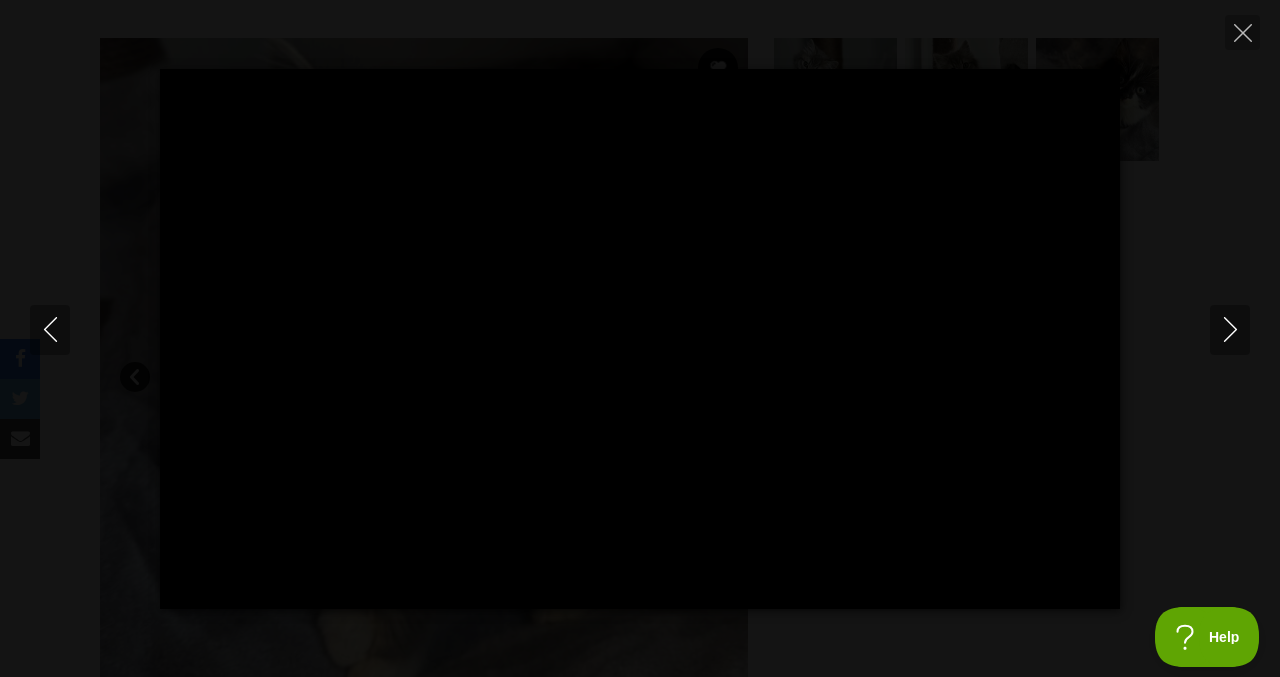 type on "100" 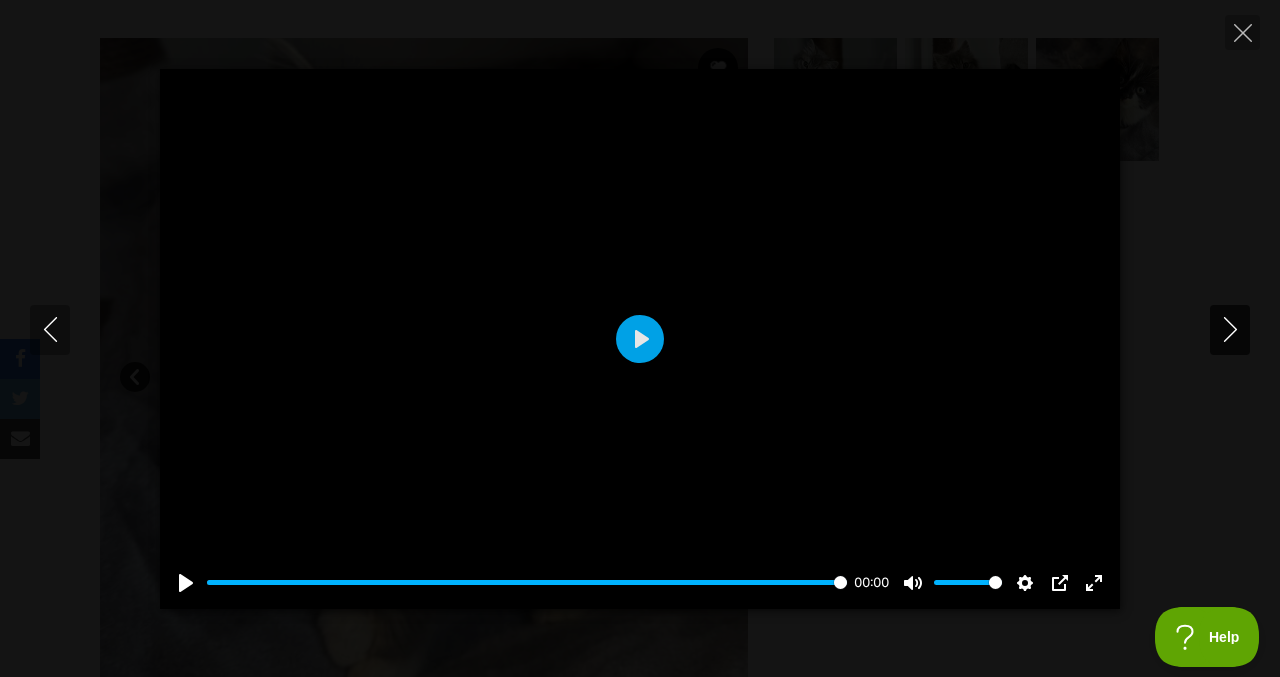 click 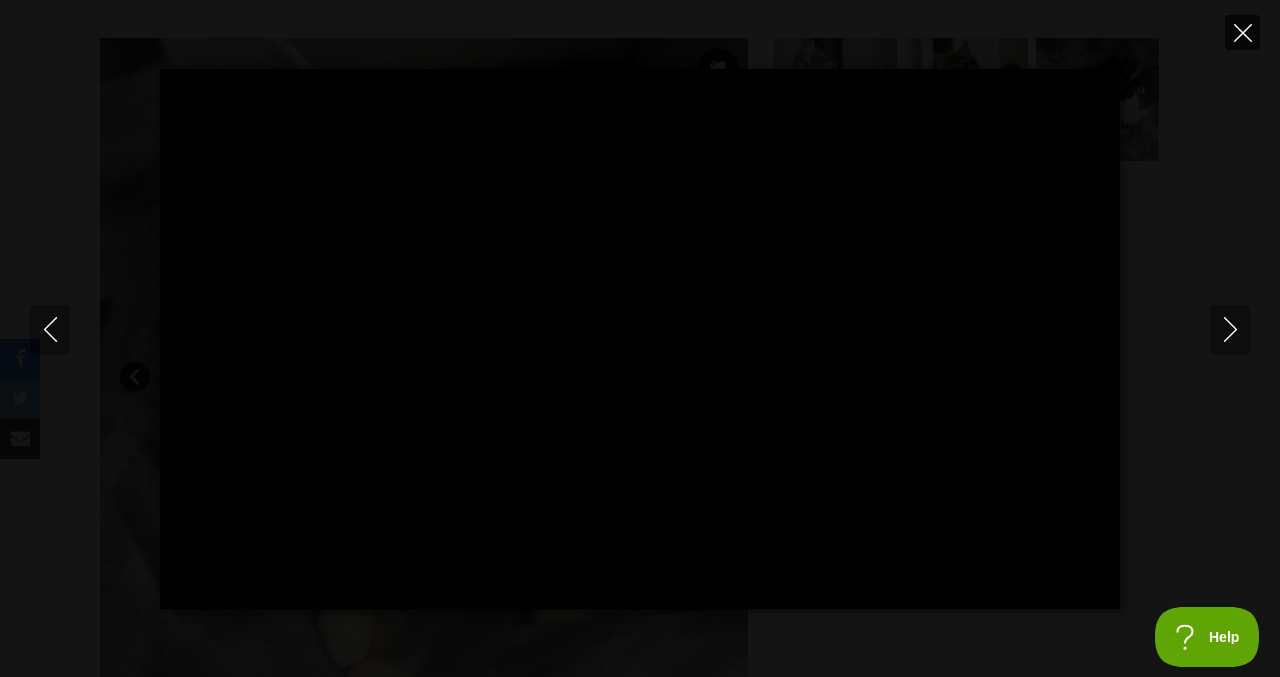 click 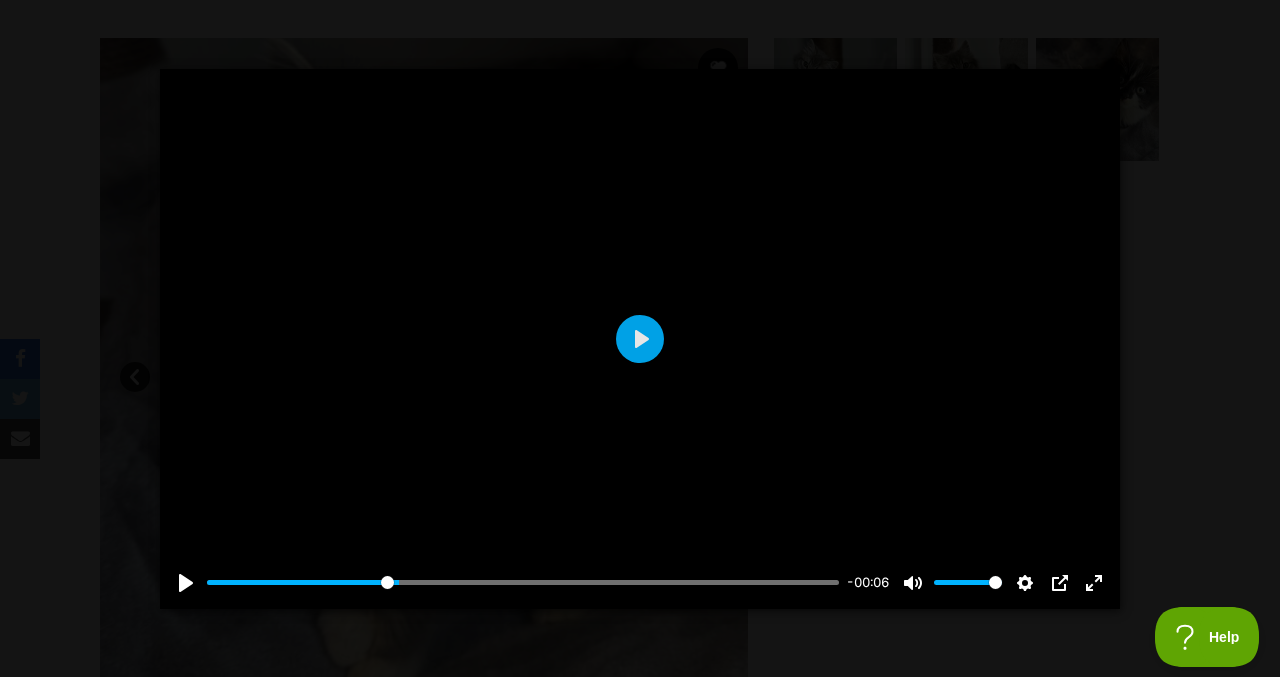 type on "30.35" 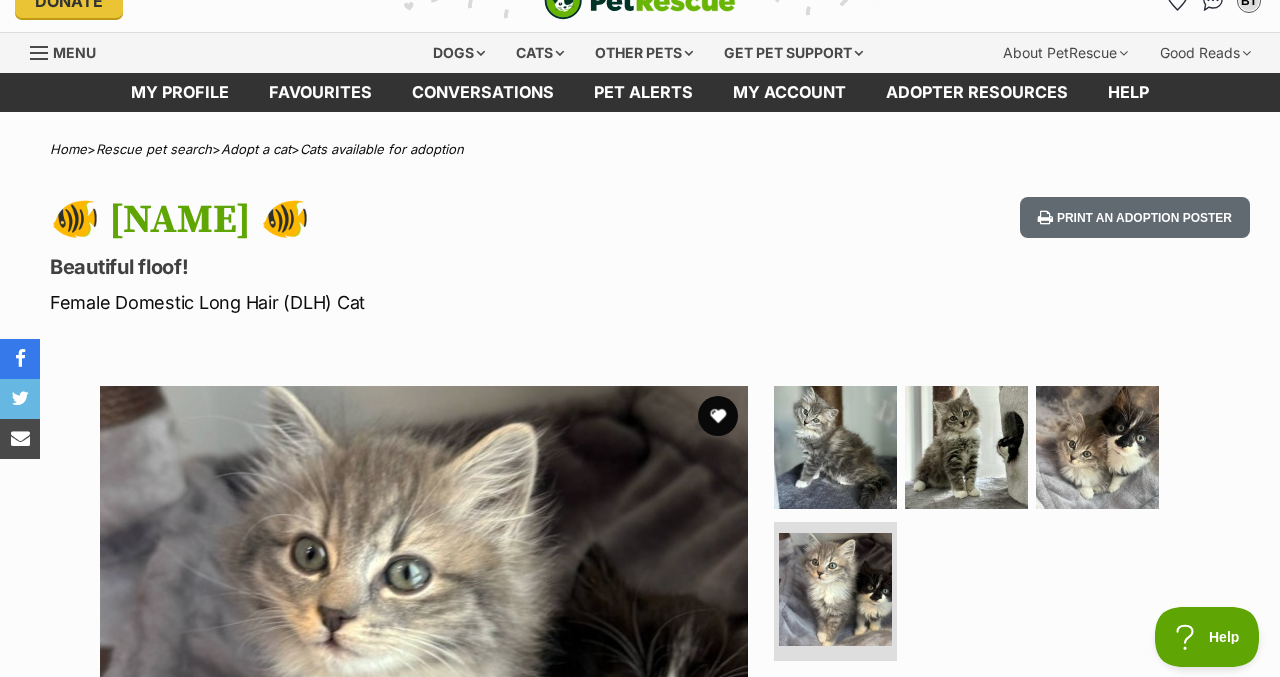 scroll, scrollTop: 28, scrollLeft: 0, axis: vertical 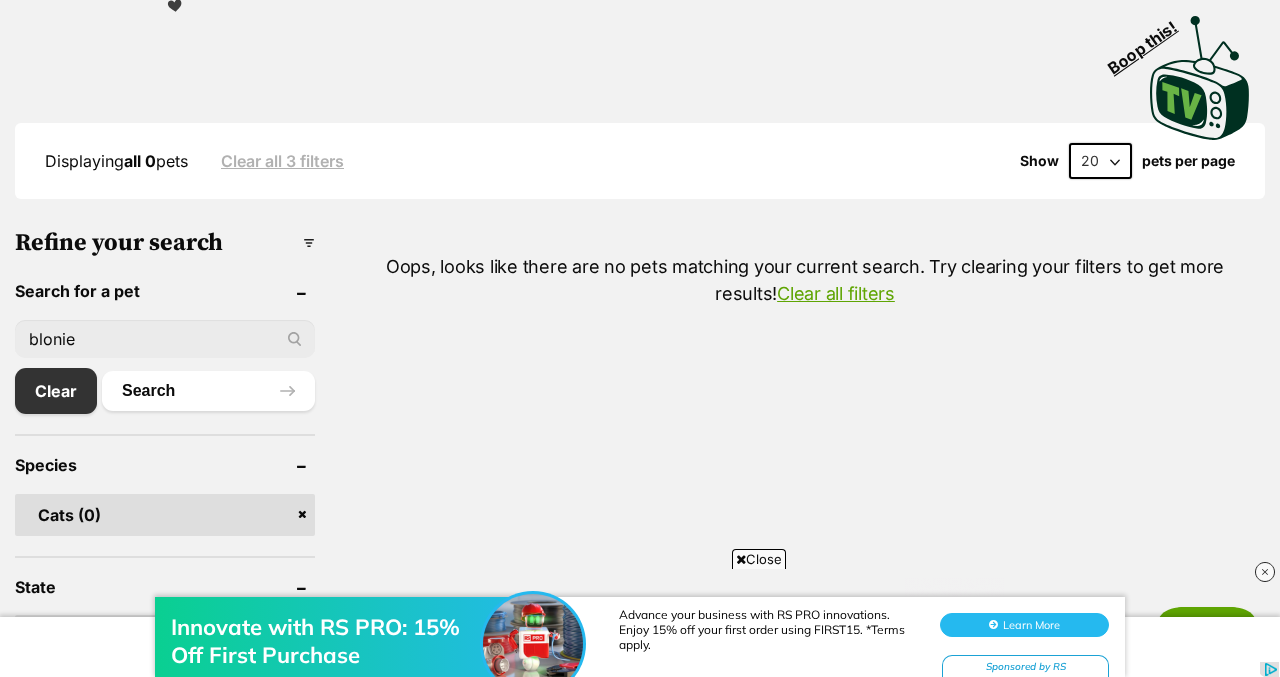 click on "blonie" at bounding box center [165, 339] 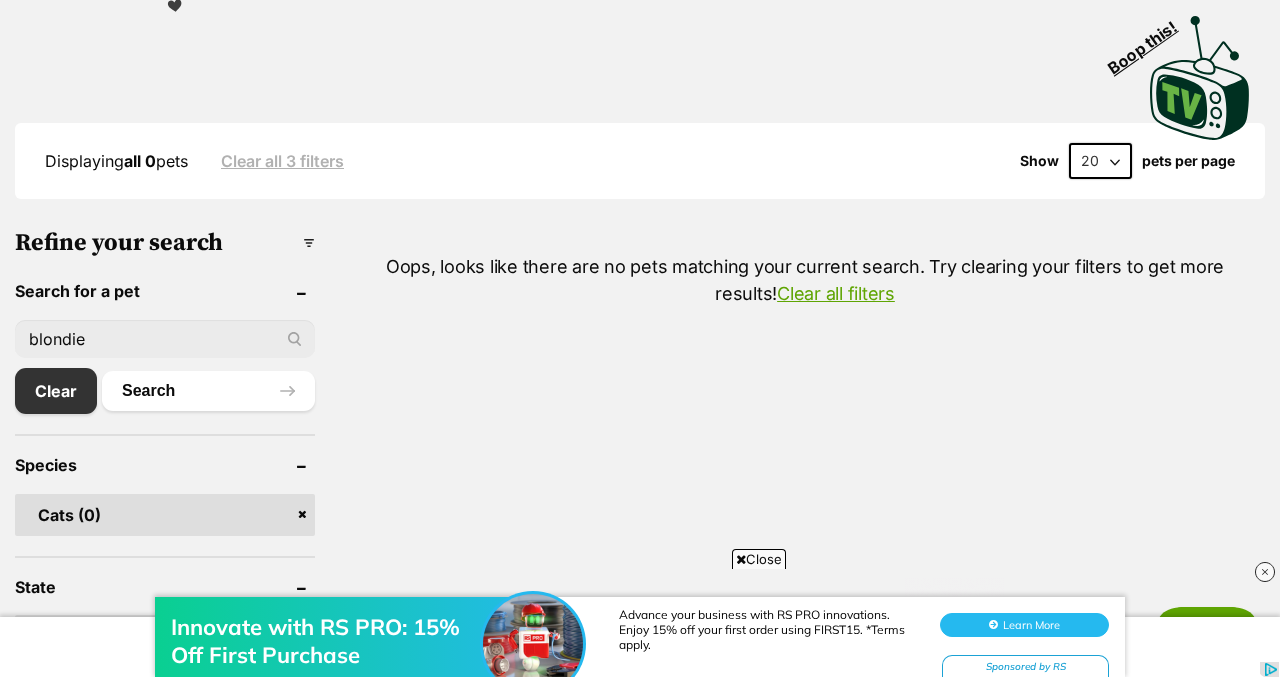 type on "blondie" 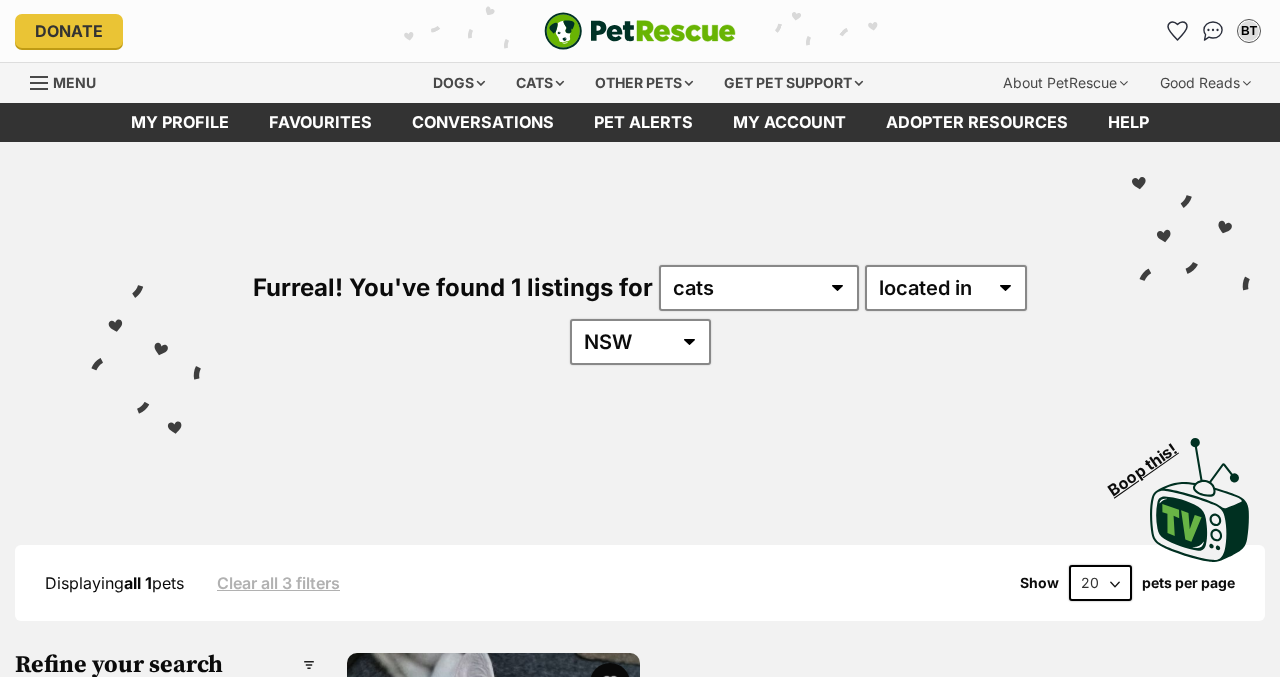 scroll, scrollTop: 0, scrollLeft: 0, axis: both 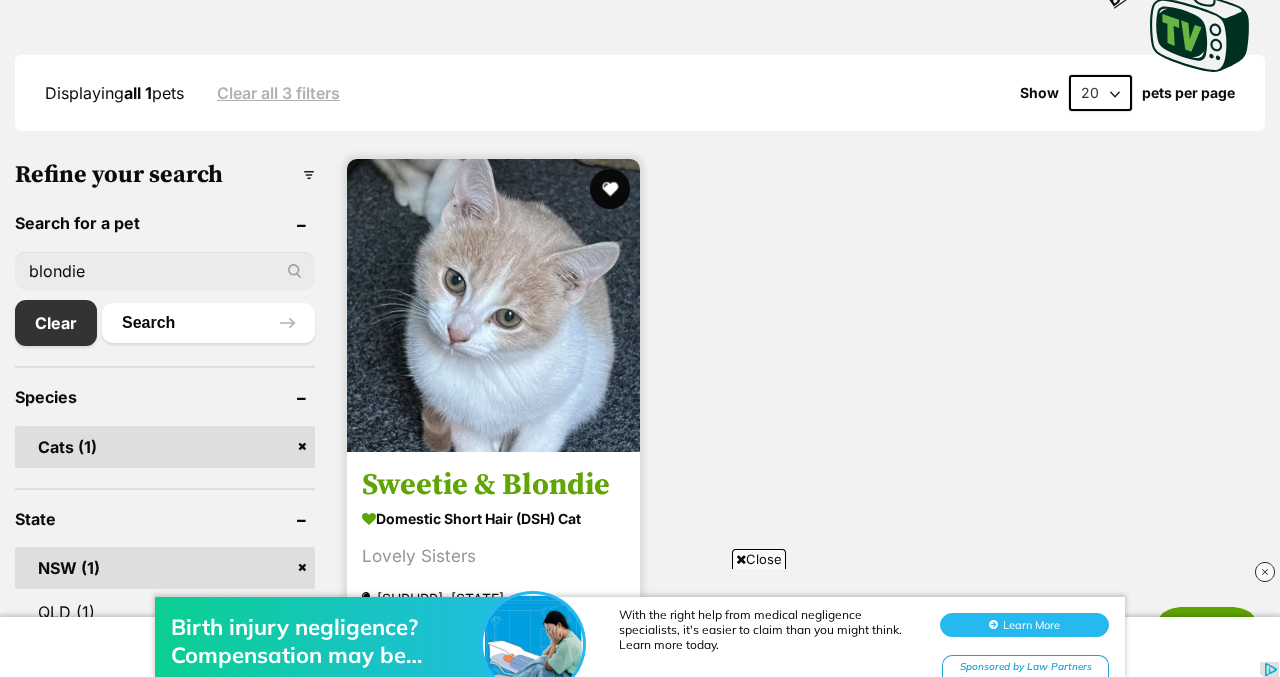 click at bounding box center [493, 305] 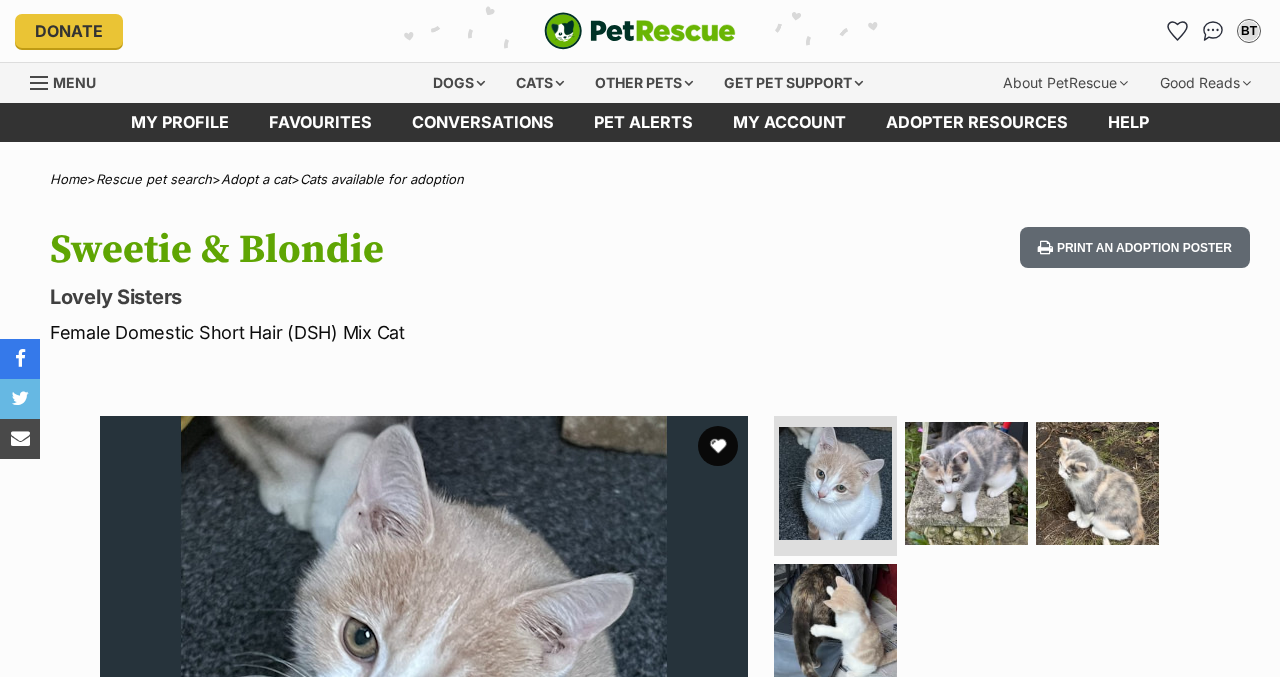 scroll, scrollTop: 0, scrollLeft: 0, axis: both 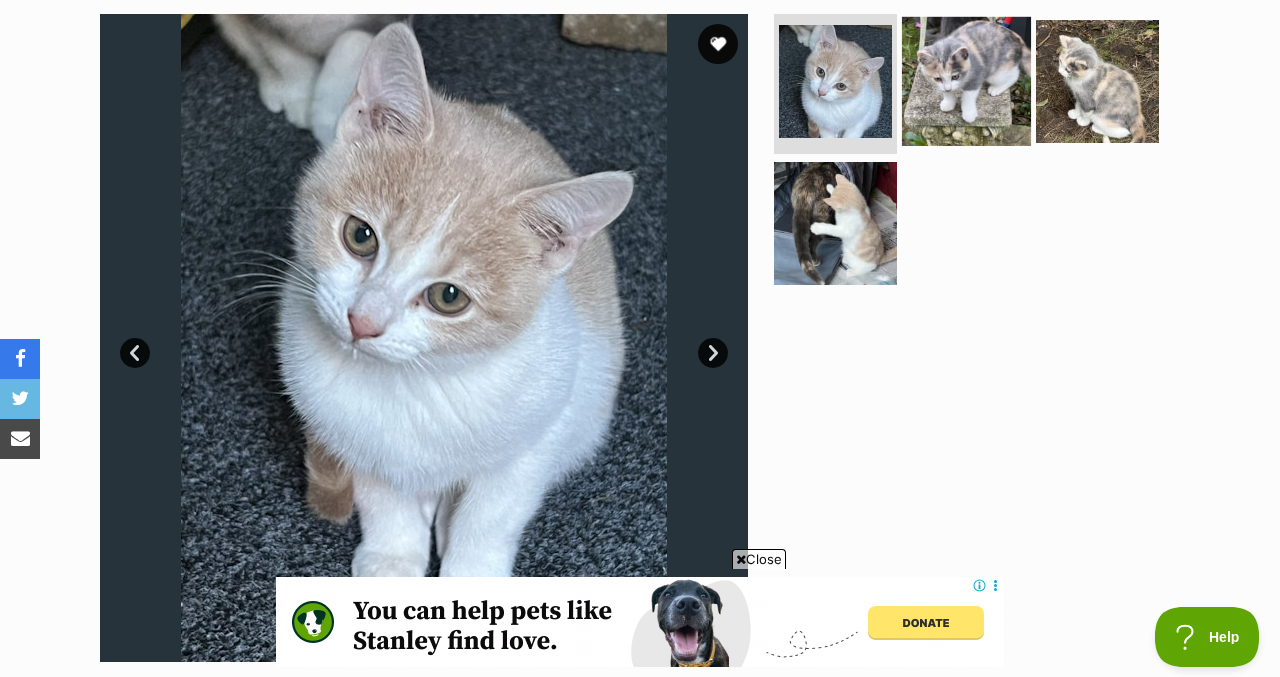 click at bounding box center [966, 81] 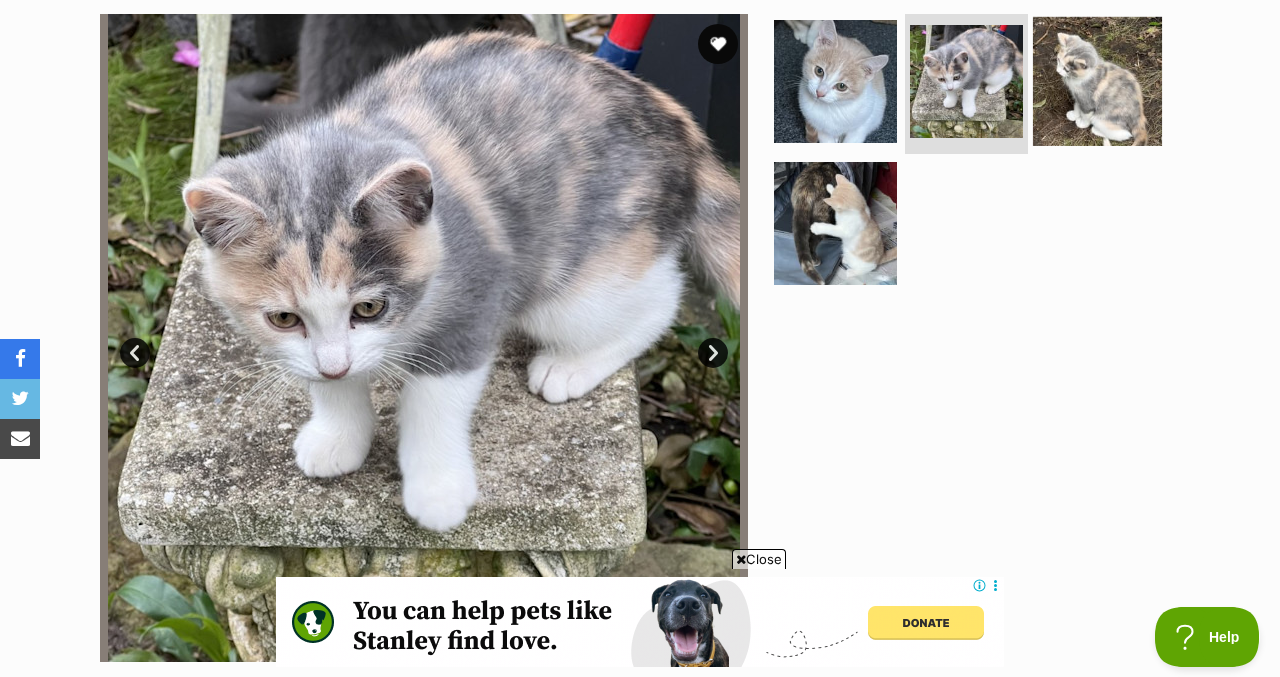 click at bounding box center [1097, 81] 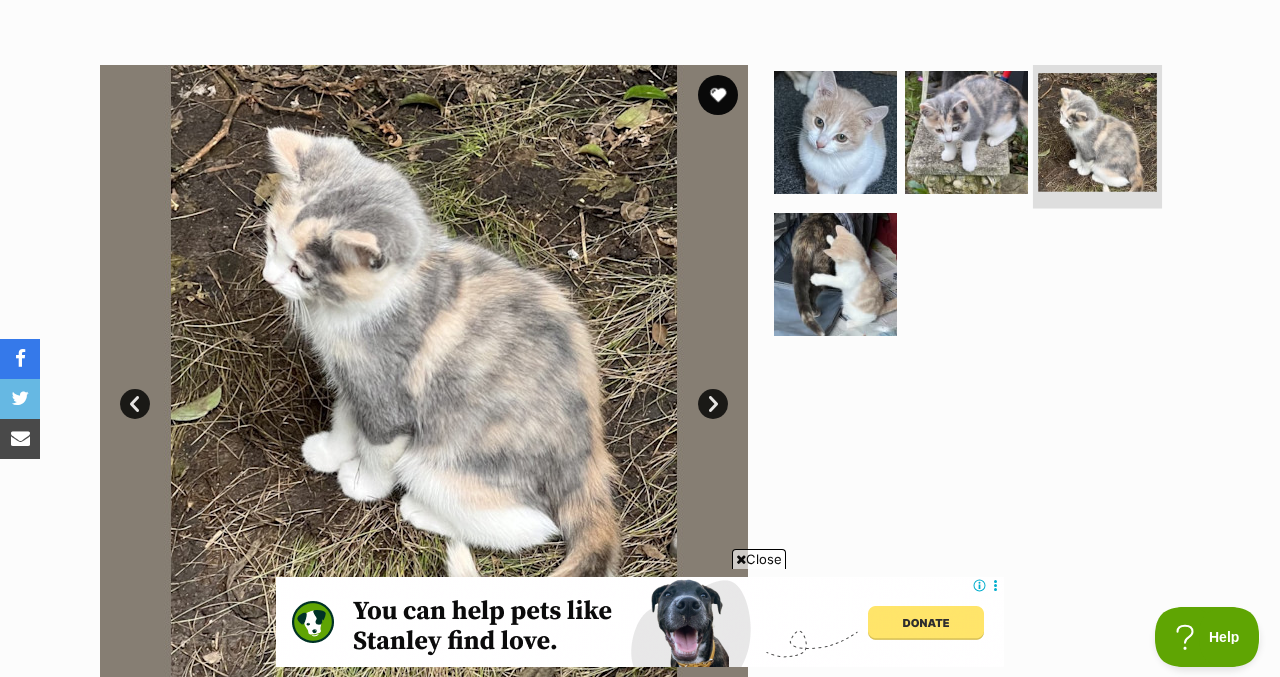 scroll, scrollTop: 350, scrollLeft: 0, axis: vertical 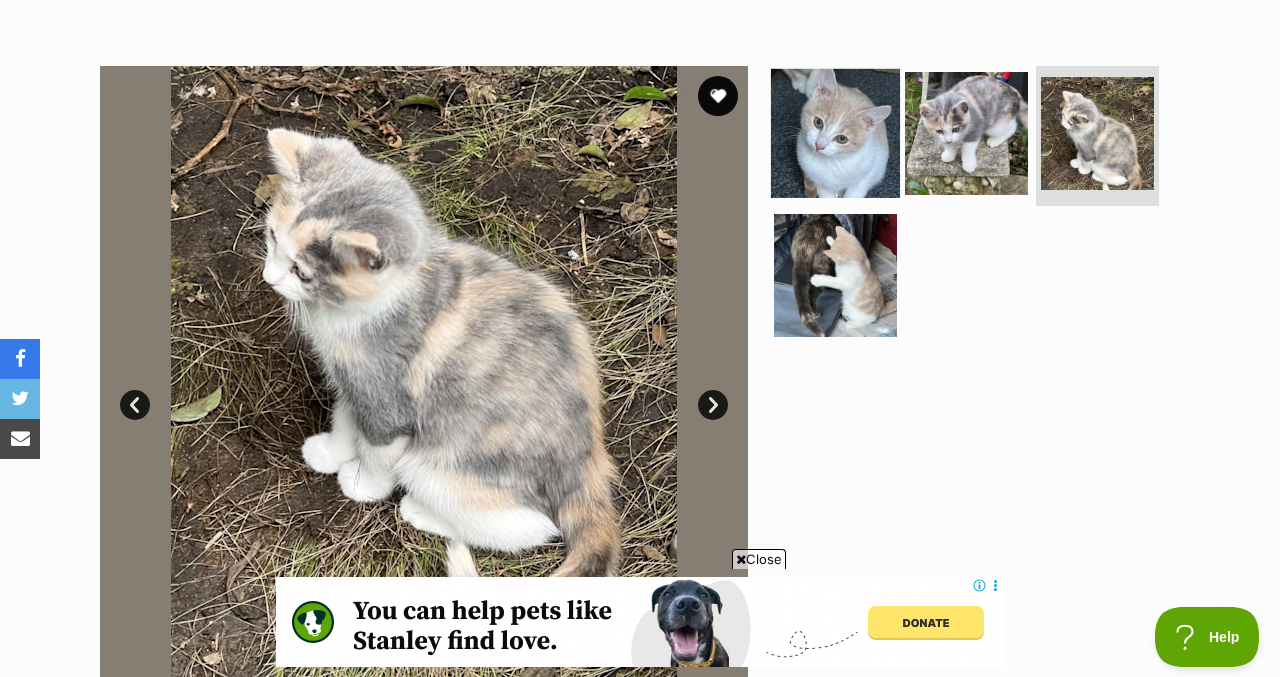 click at bounding box center [835, 133] 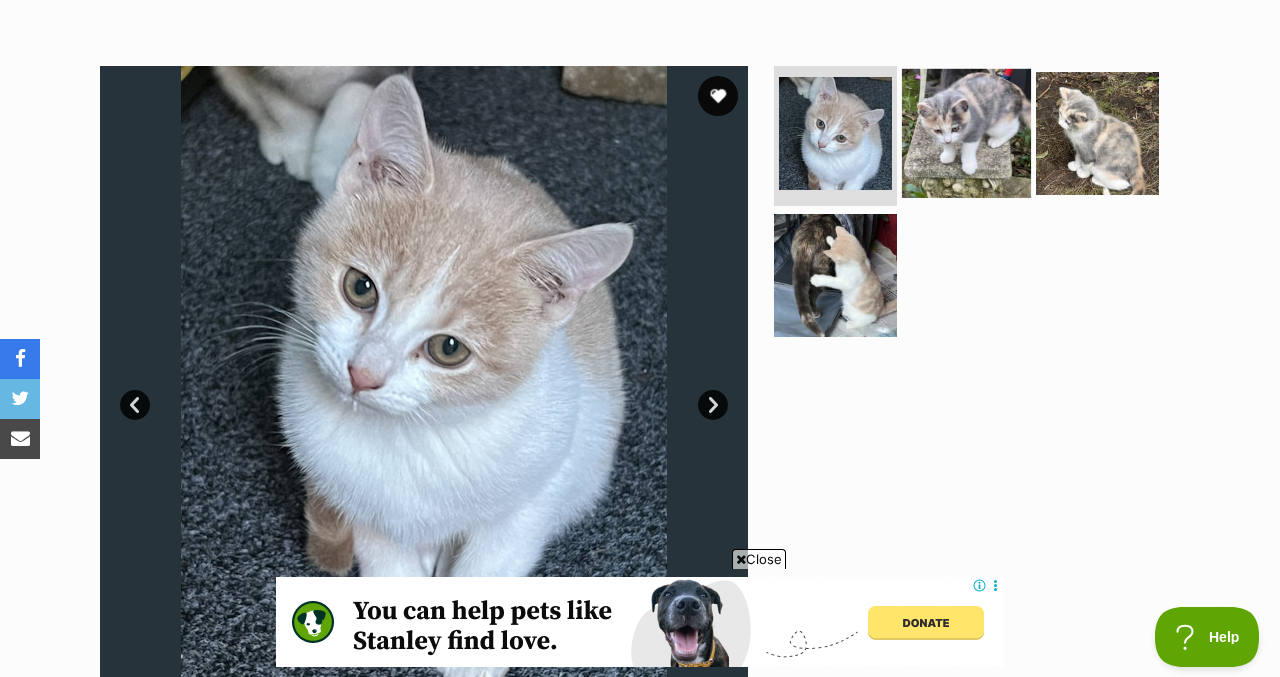 click at bounding box center (966, 133) 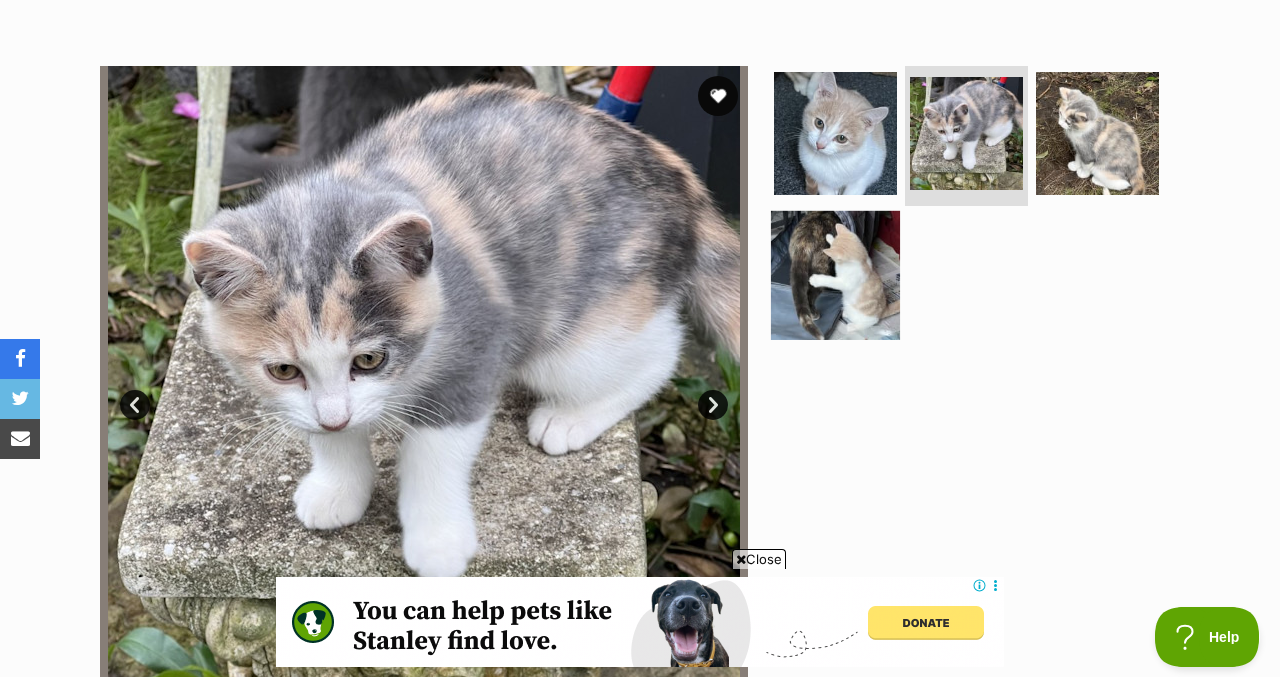 click at bounding box center [835, 274] 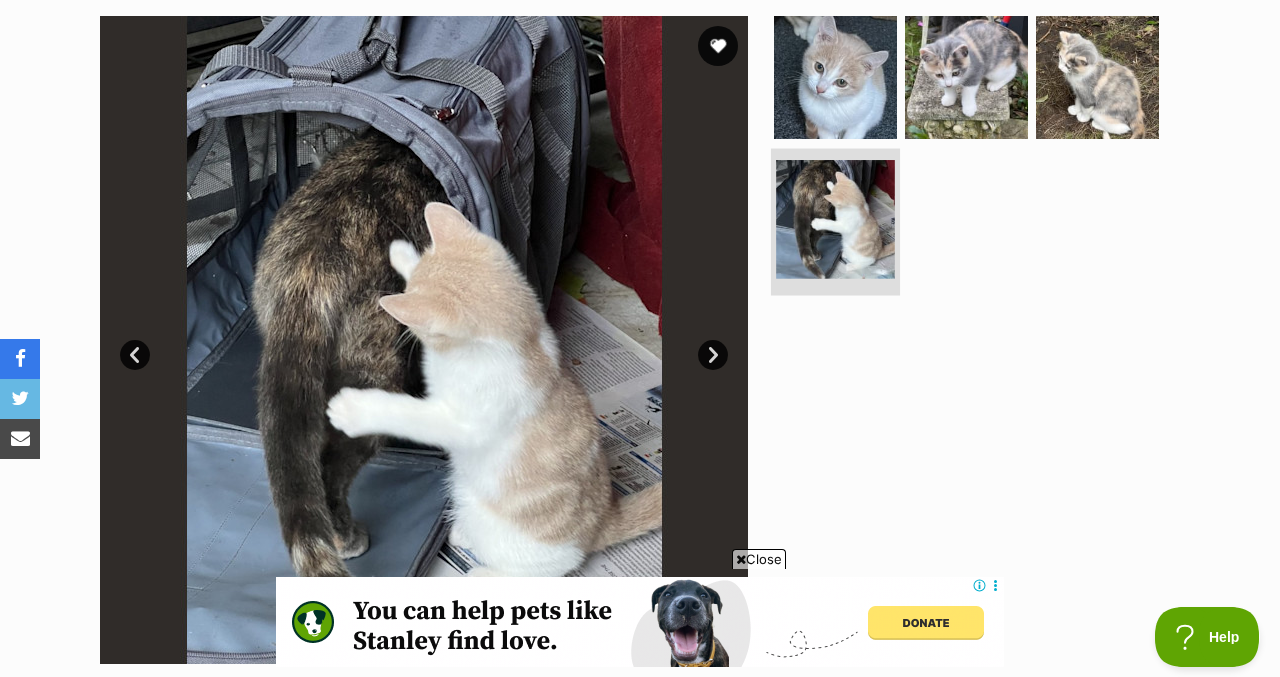 scroll, scrollTop: 360, scrollLeft: 0, axis: vertical 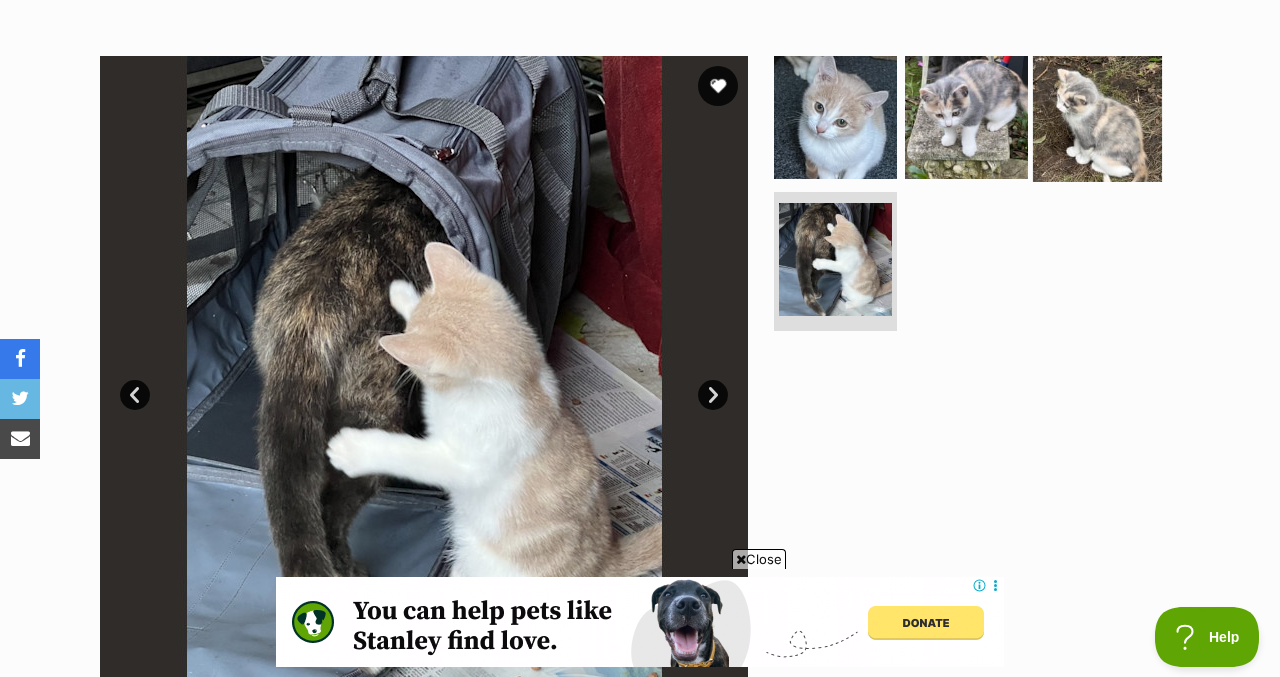 click at bounding box center [1097, 117] 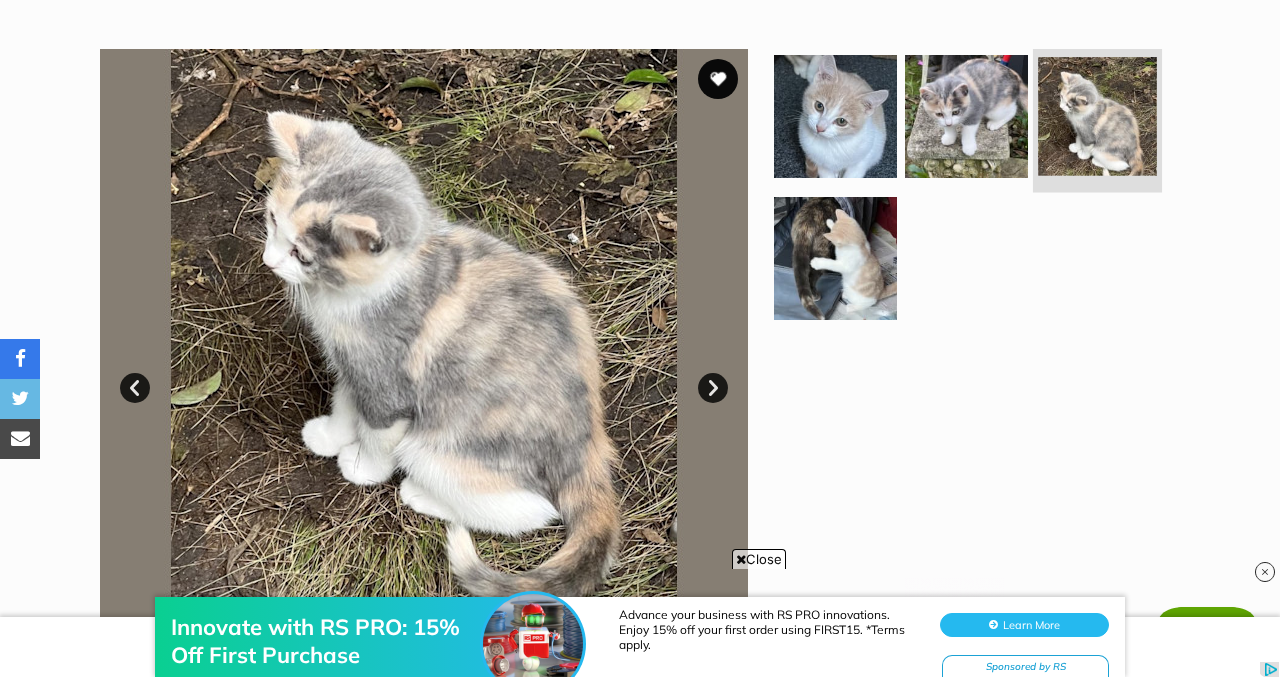 scroll, scrollTop: 369, scrollLeft: 0, axis: vertical 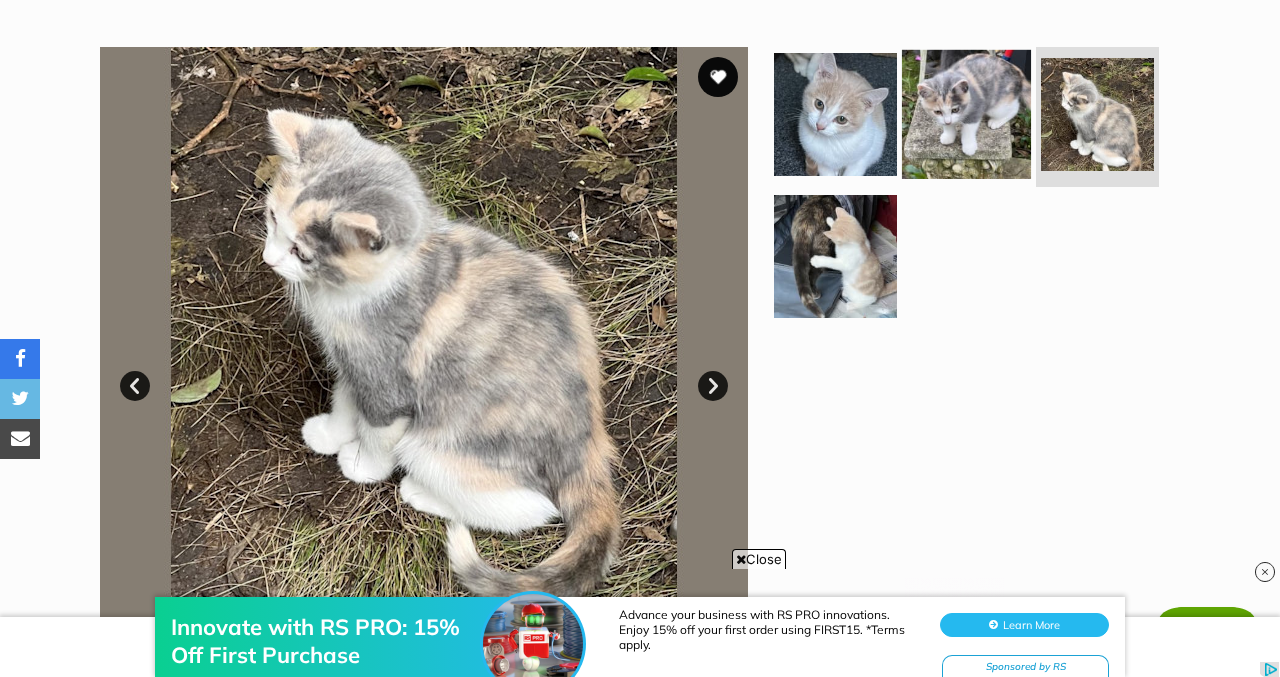 click at bounding box center [966, 114] 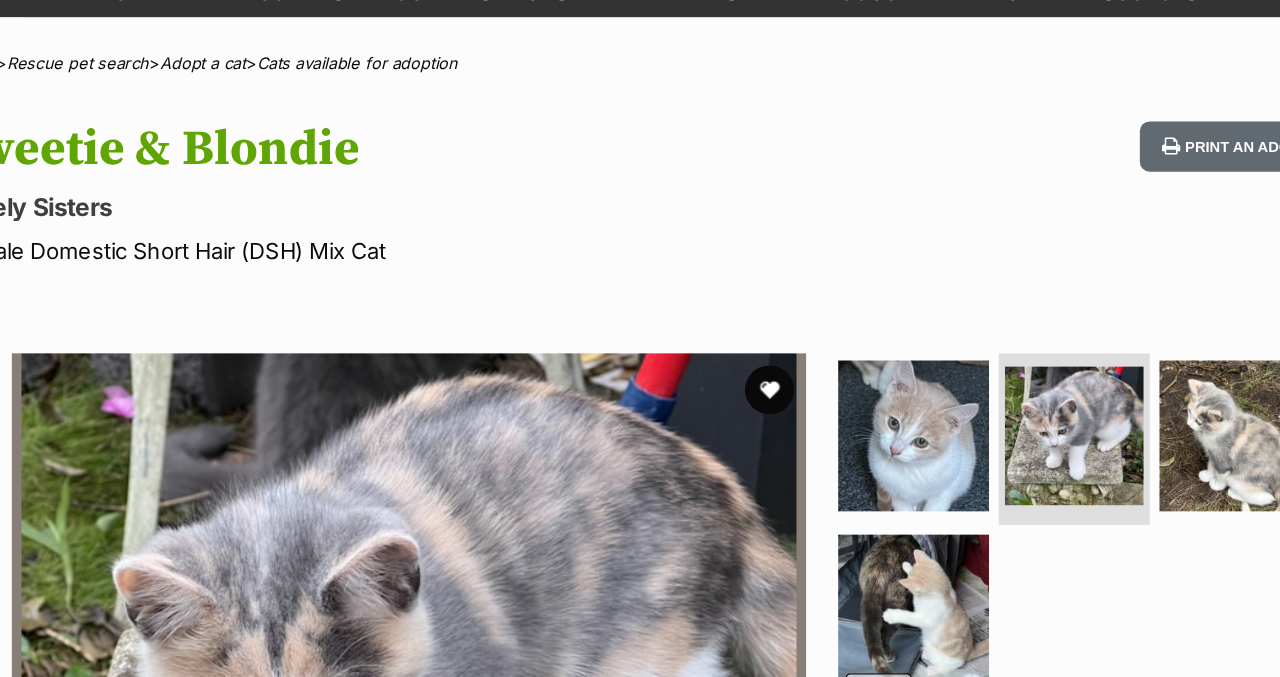 scroll, scrollTop: 126, scrollLeft: 0, axis: vertical 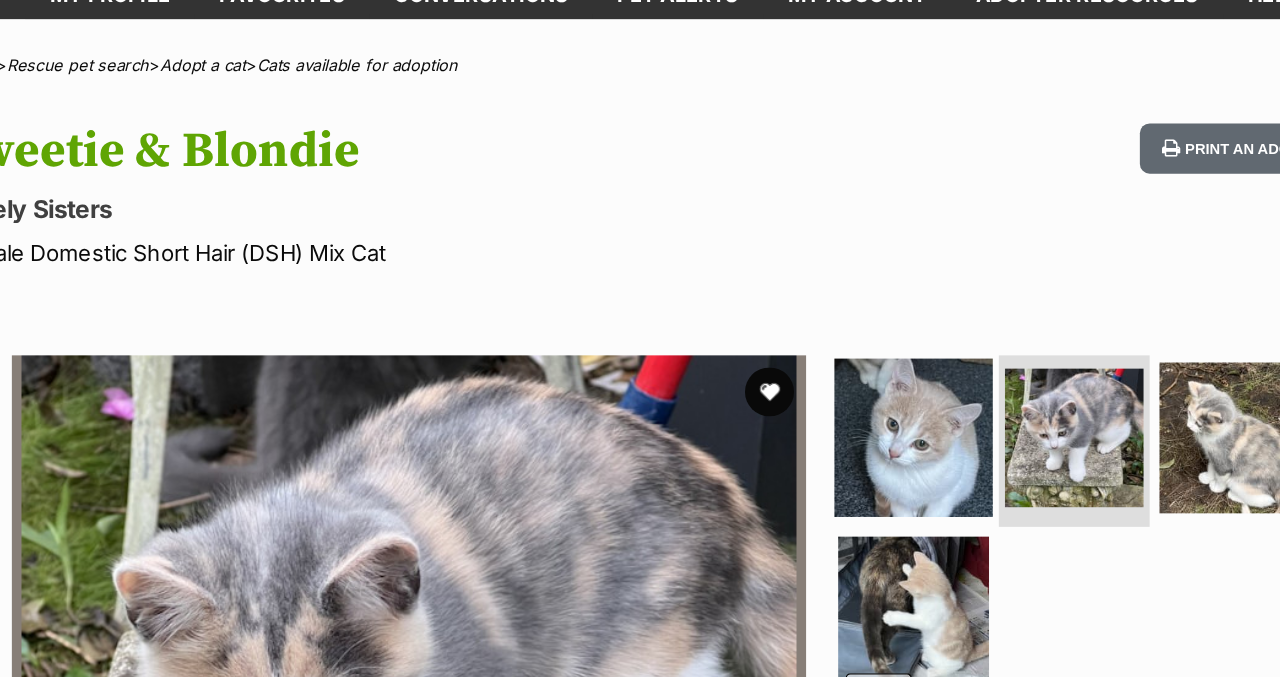 click at bounding box center (835, 357) 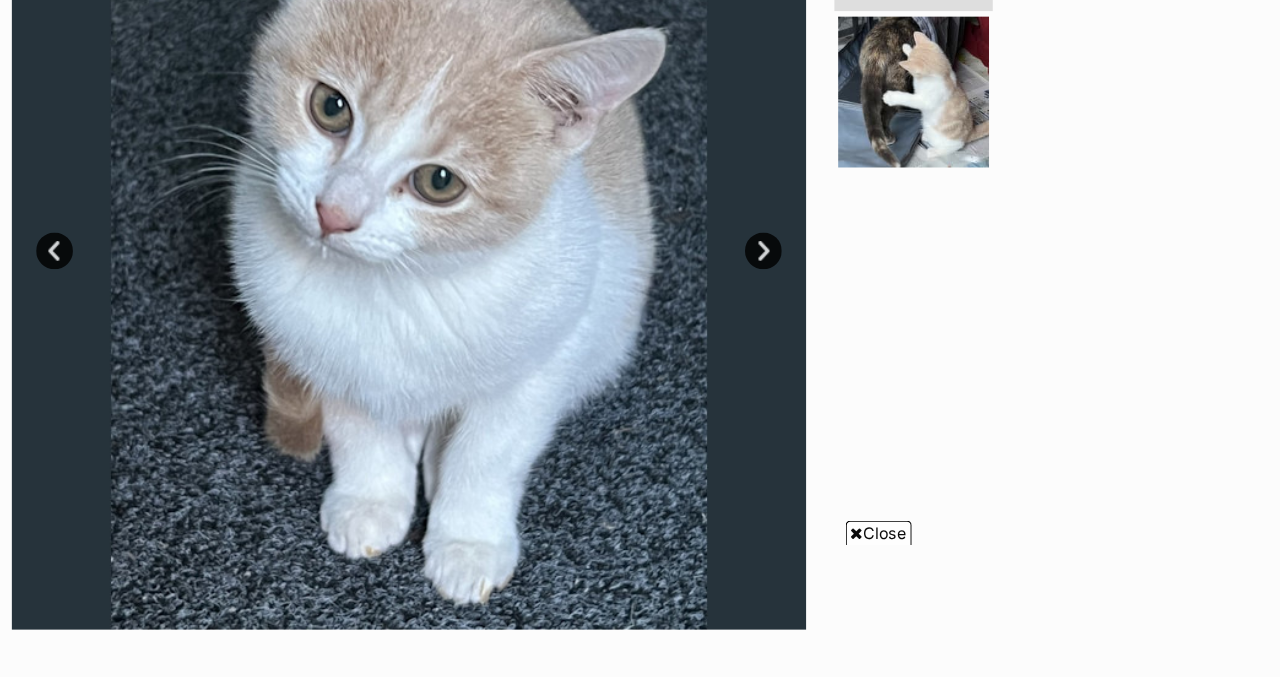 scroll, scrollTop: 427, scrollLeft: 0, axis: vertical 